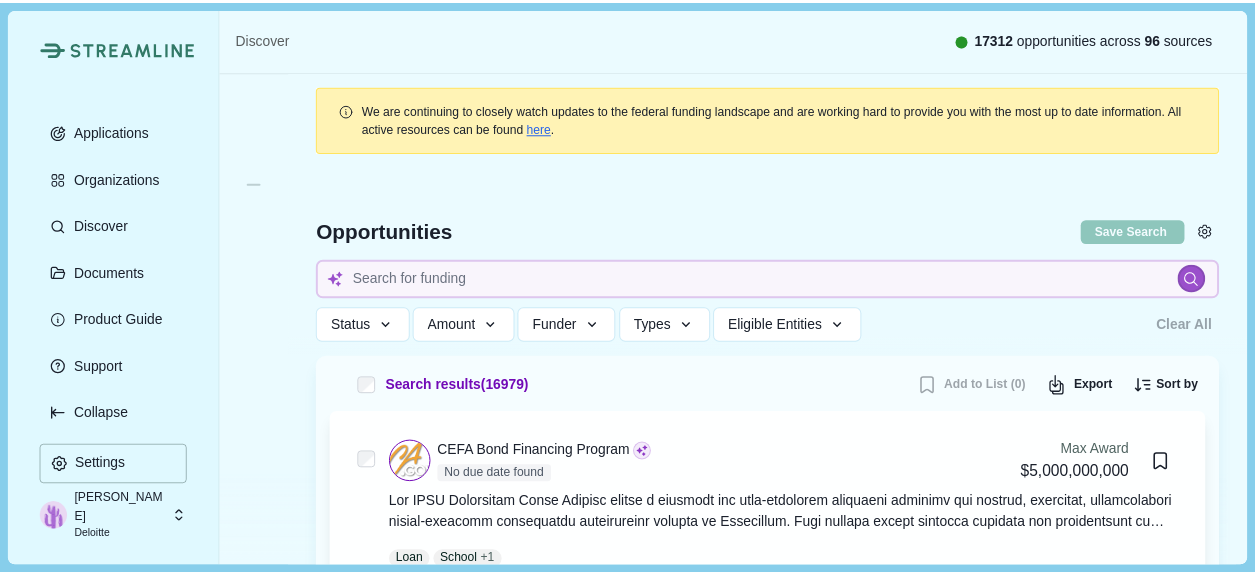 scroll, scrollTop: 0, scrollLeft: 0, axis: both 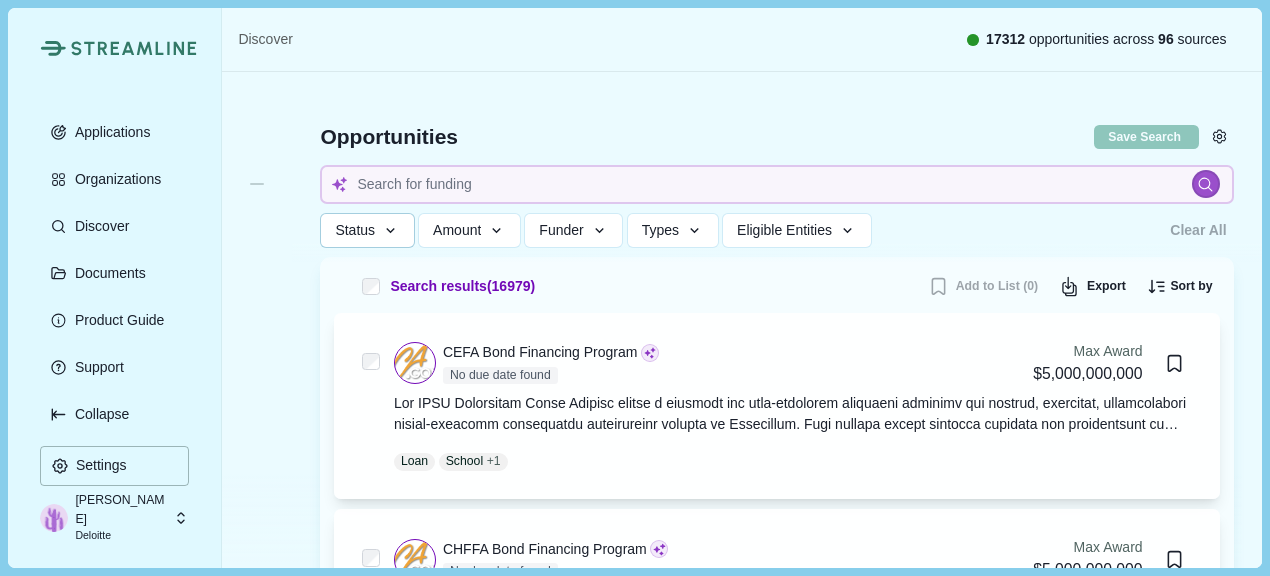 click on "Status" at bounding box center (367, 230) 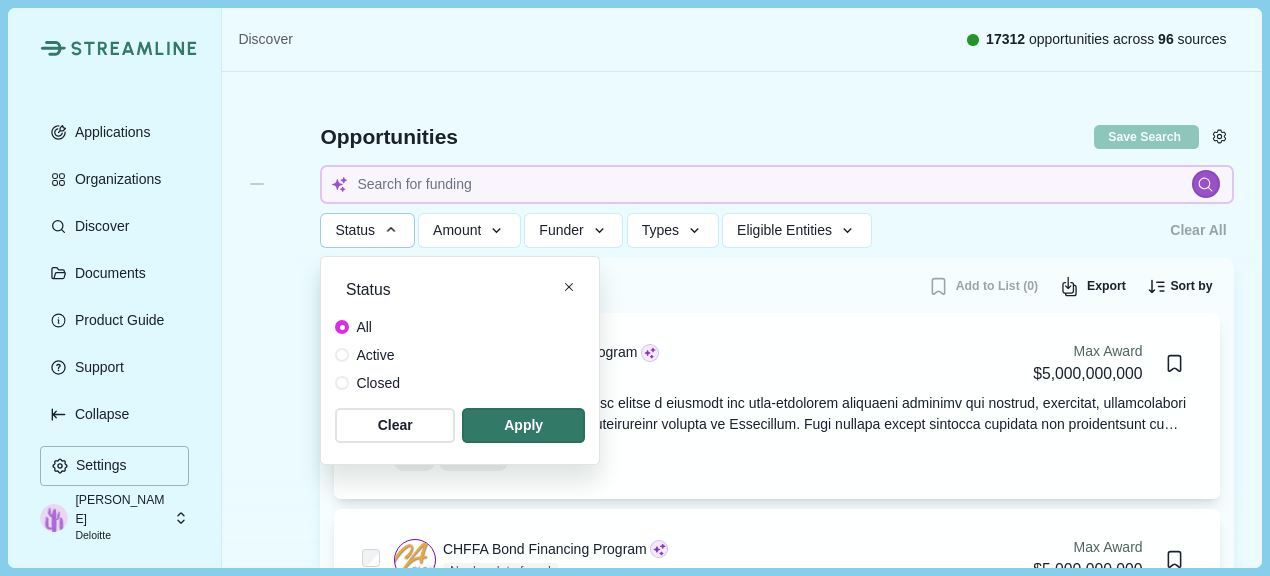 click at bounding box center (342, 355) 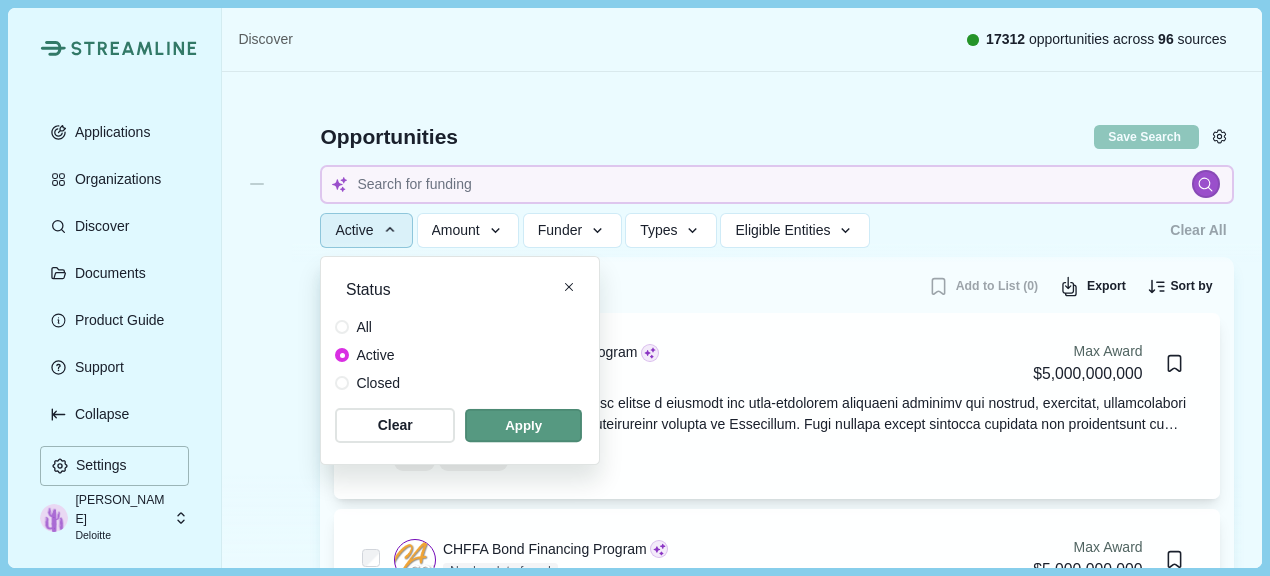 click at bounding box center [523, 425] 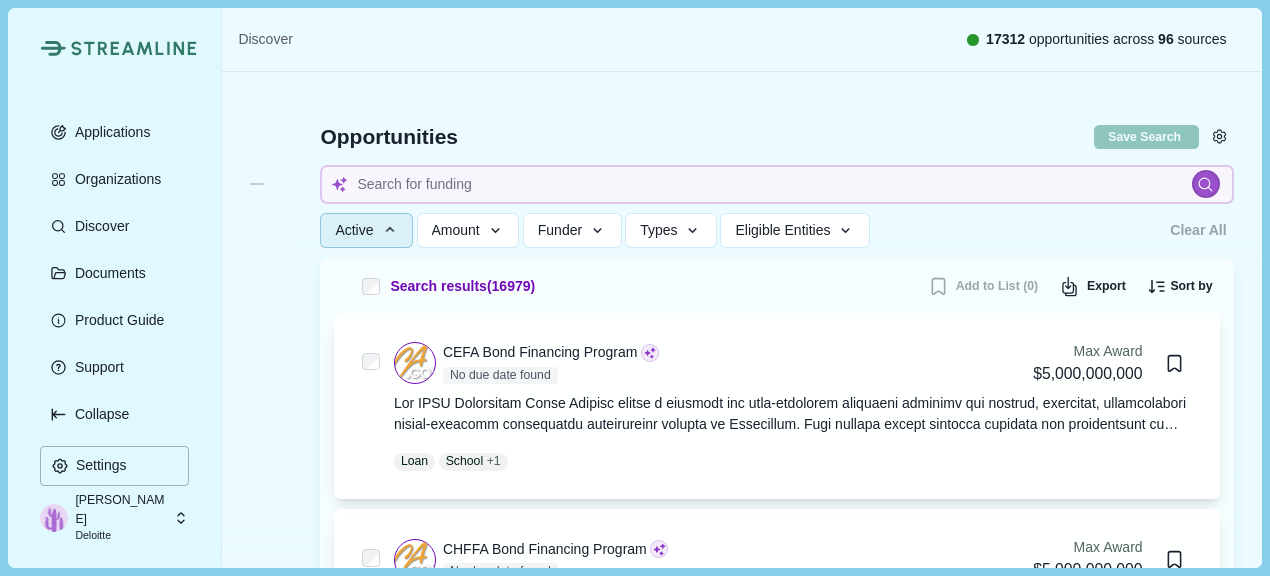 type 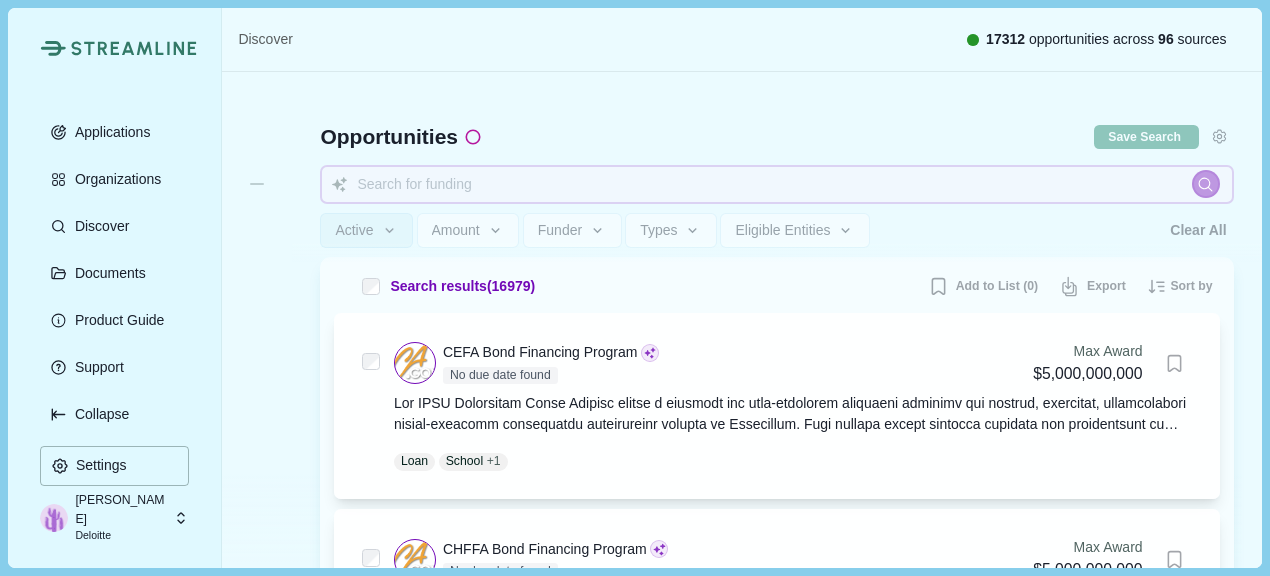 type 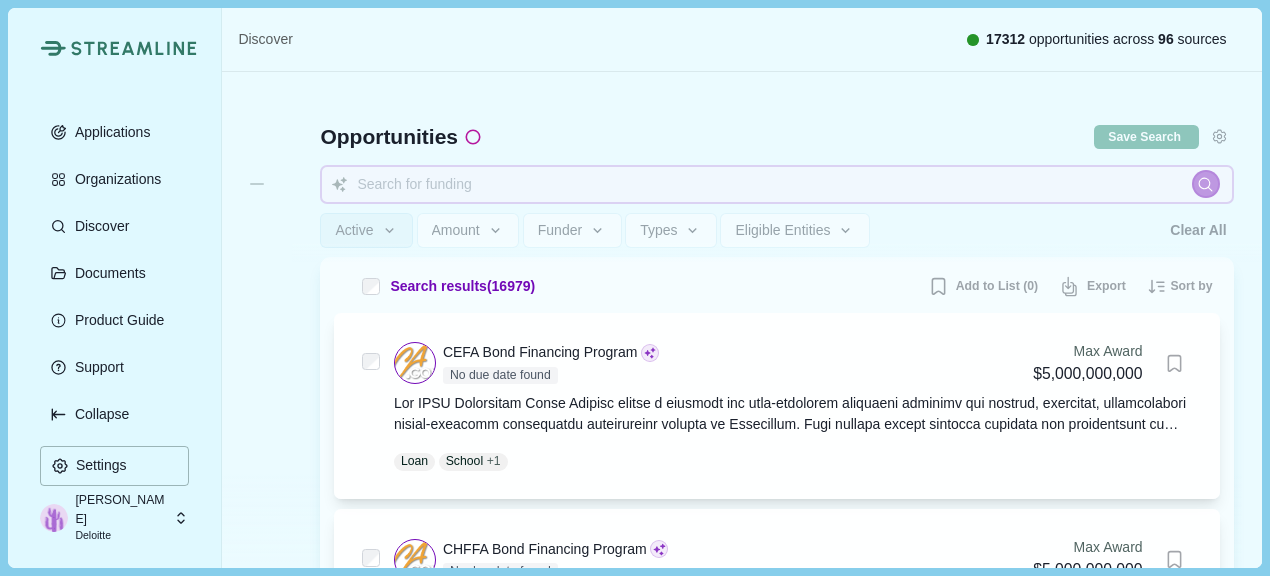 type 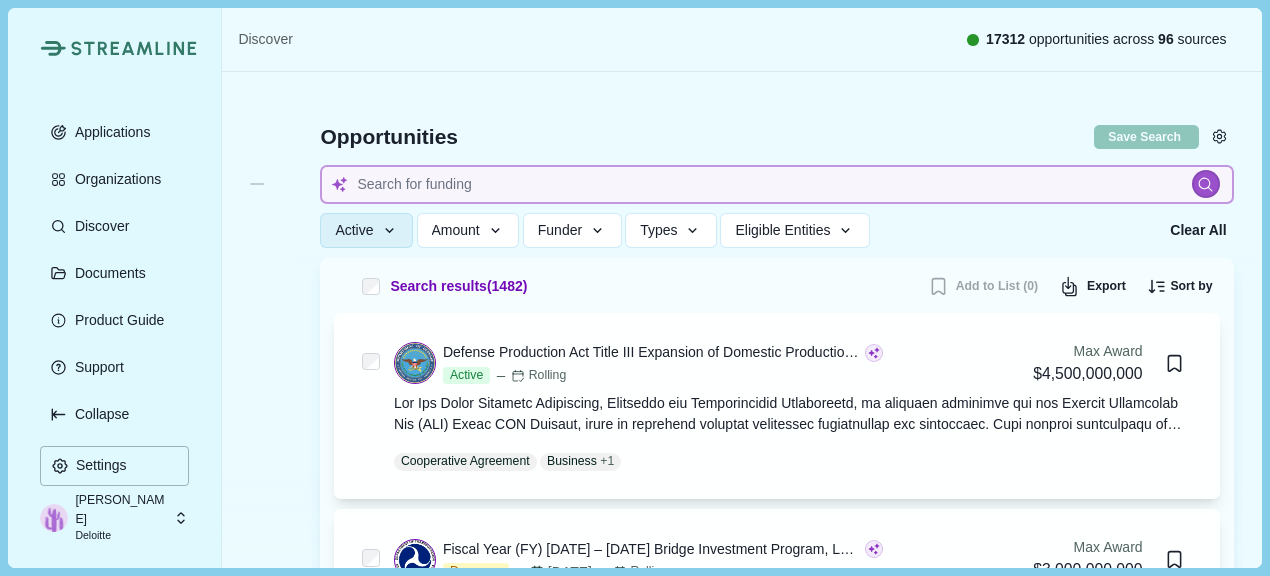 type 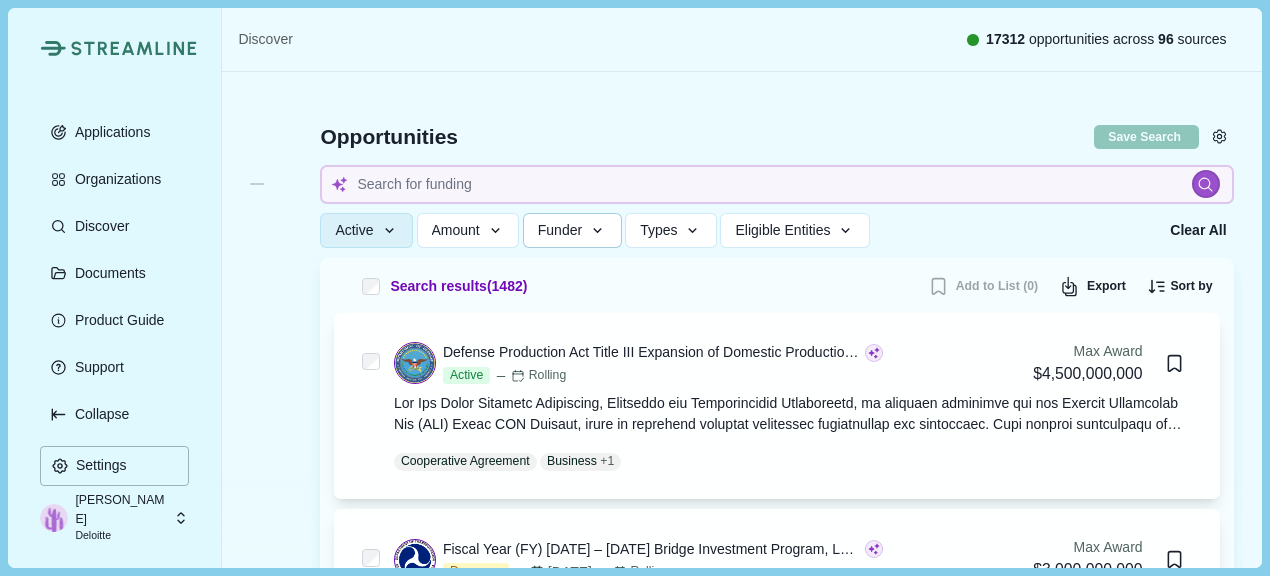 click on "Funder" at bounding box center [560, 230] 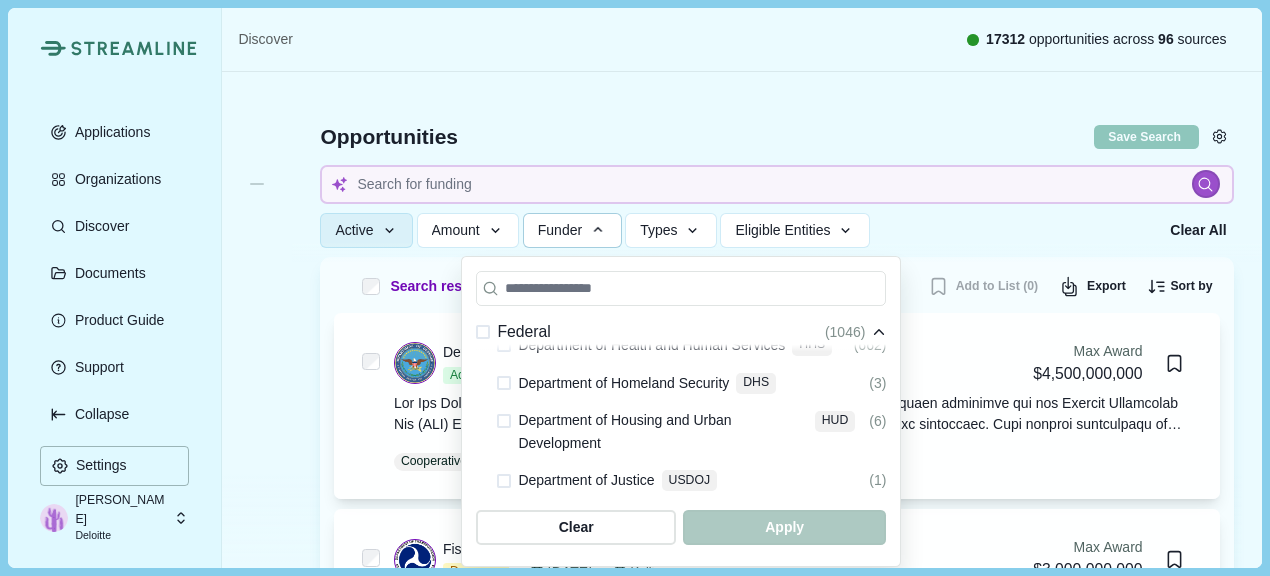 scroll, scrollTop: 800, scrollLeft: 0, axis: vertical 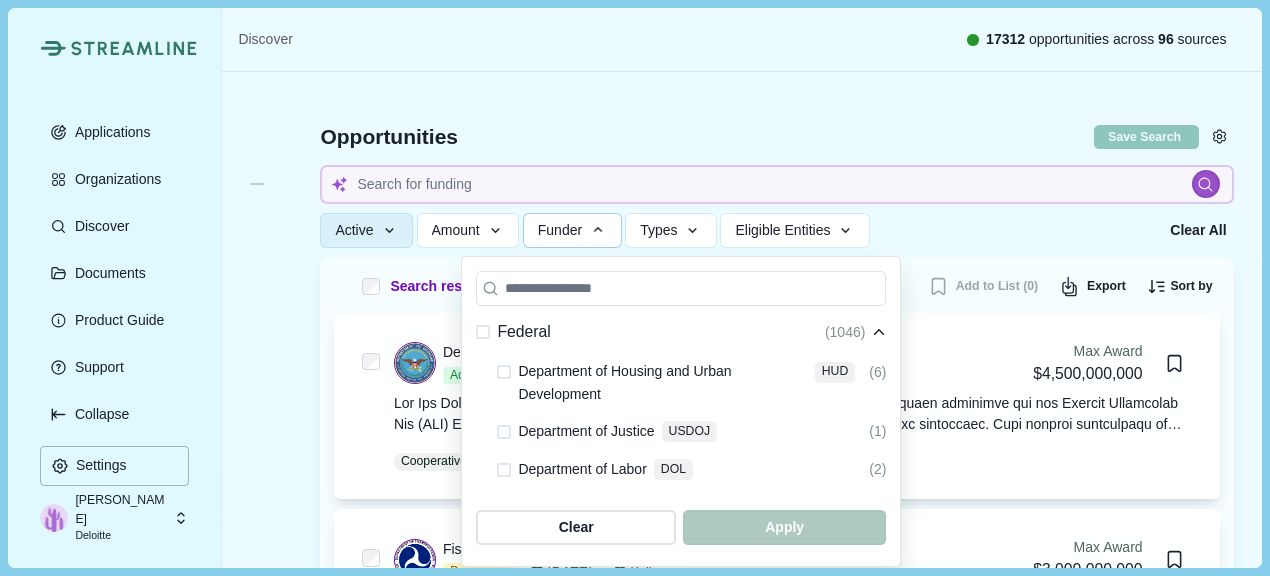 click at bounding box center (504, 432) 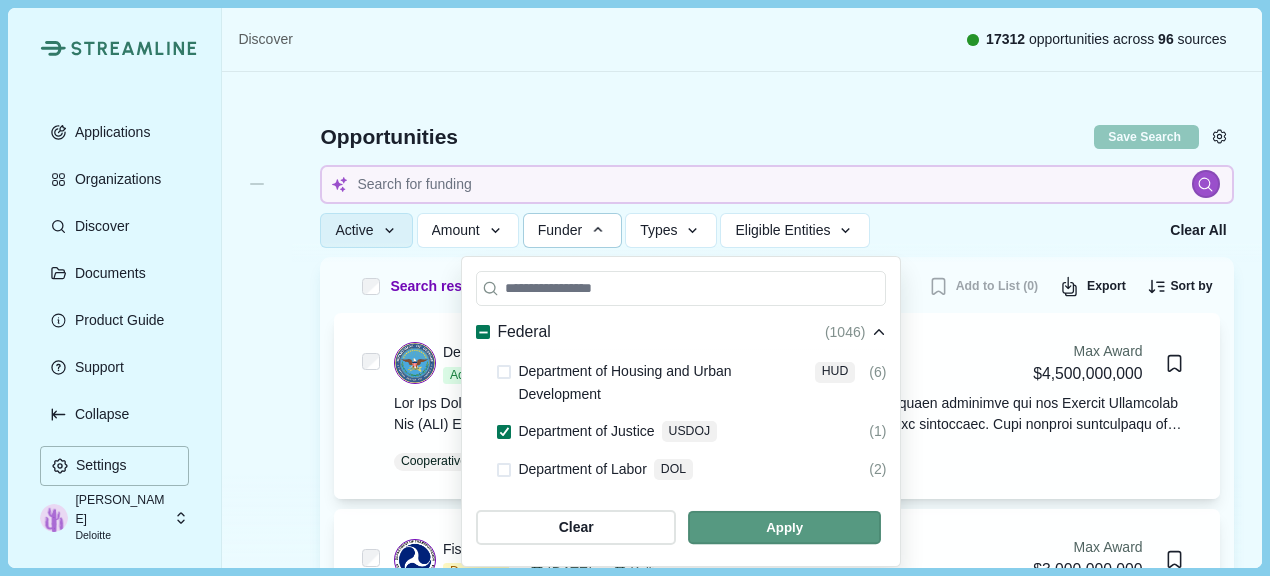 click at bounding box center [784, 527] 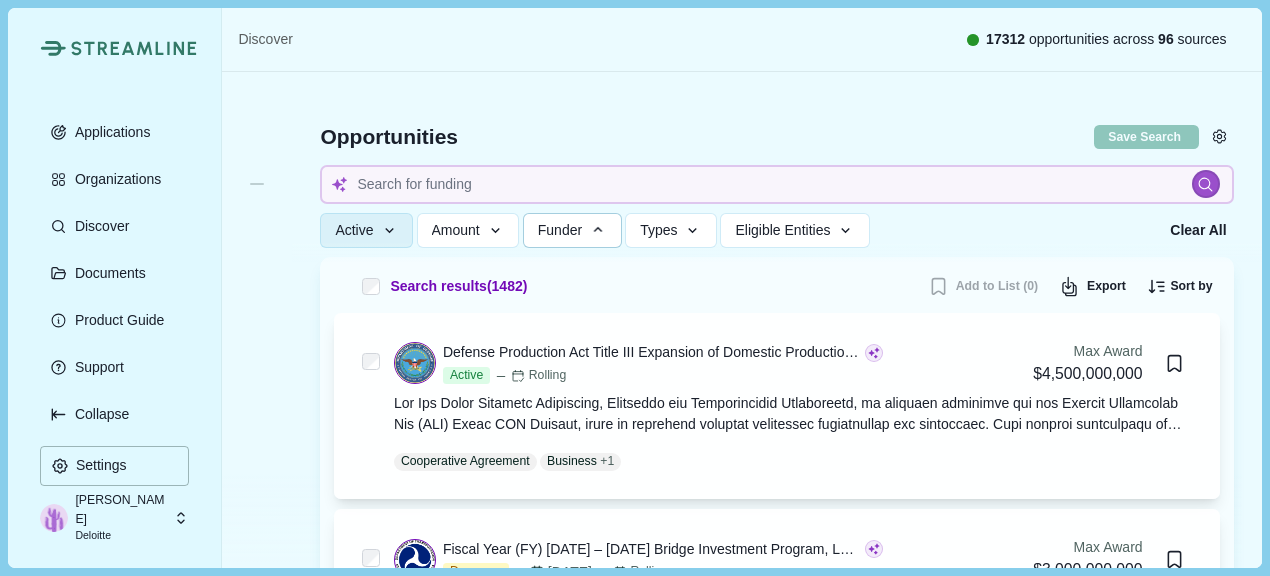 type 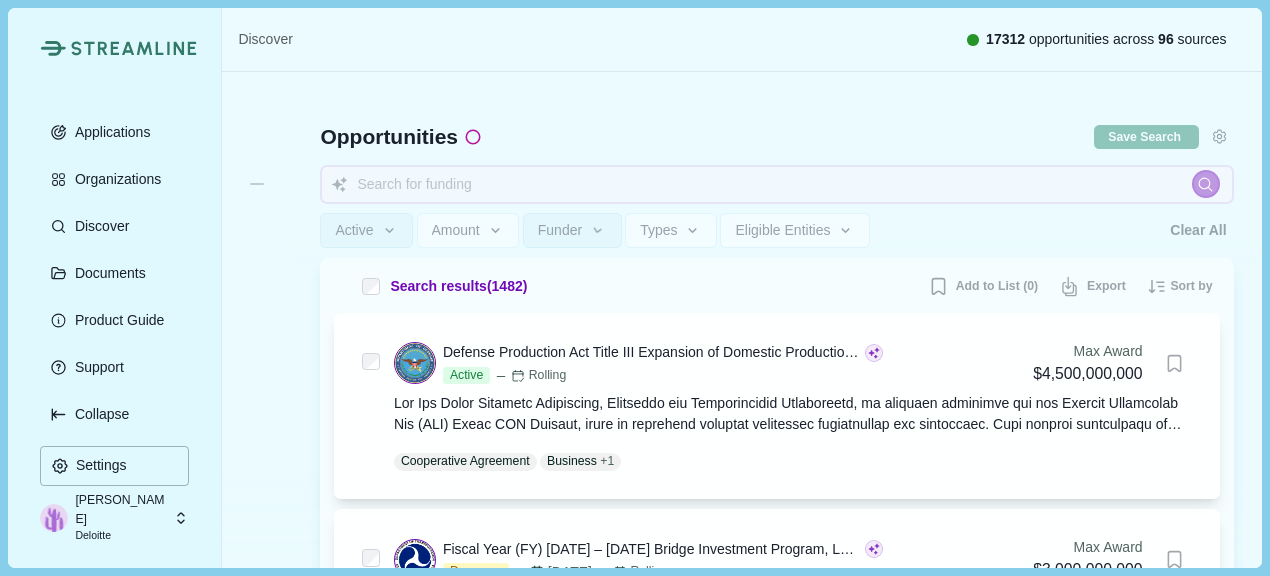 type 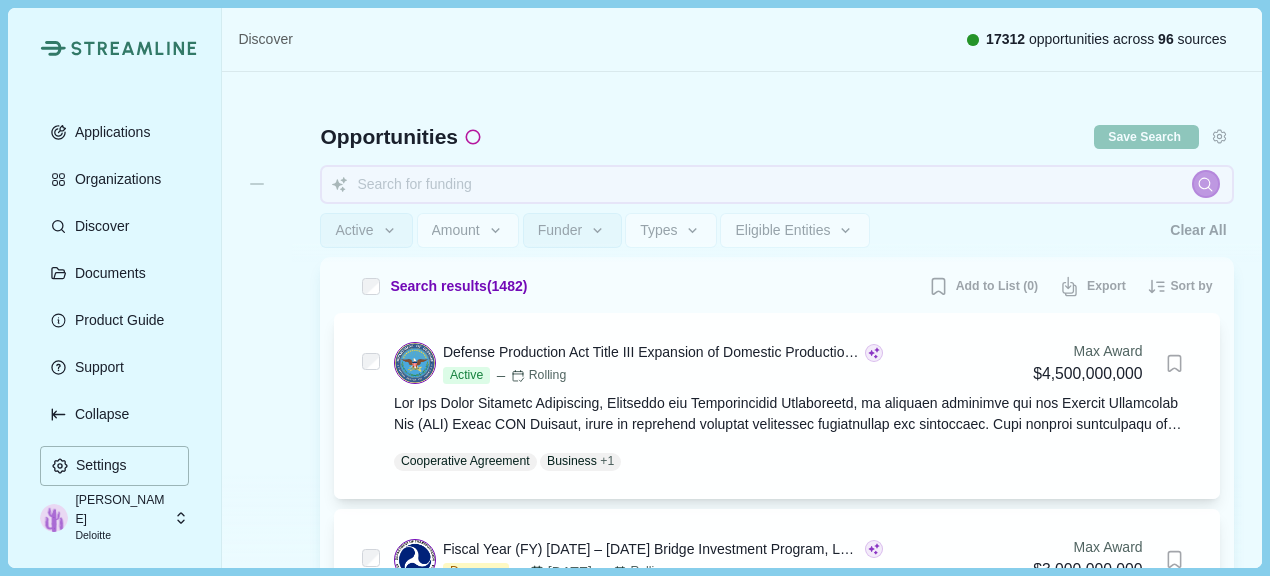 type 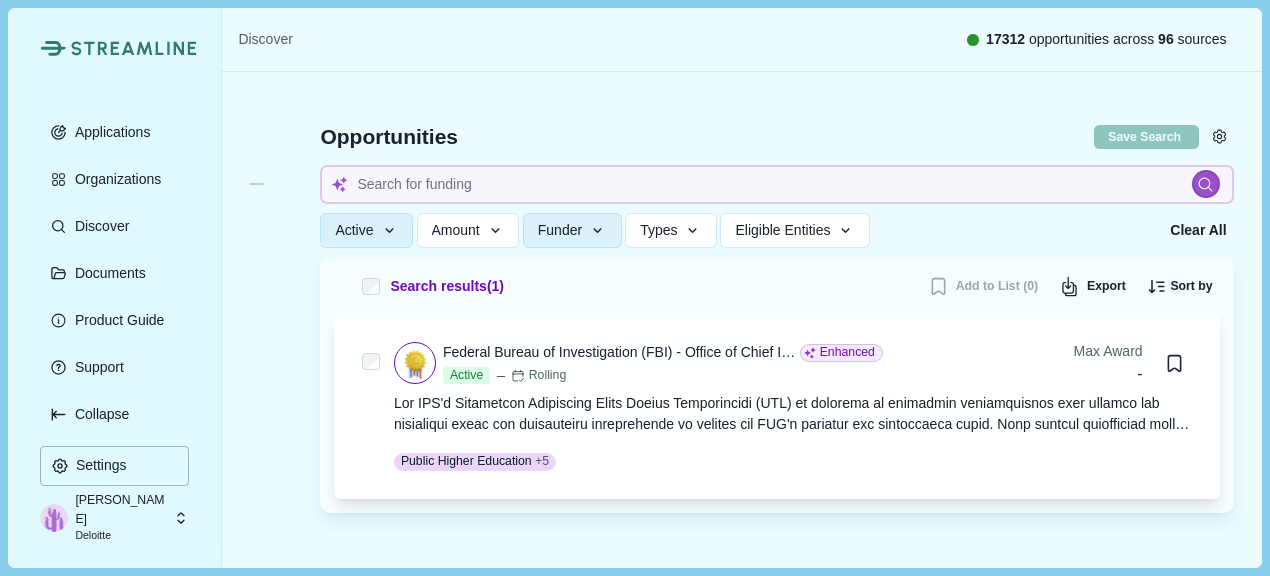 type 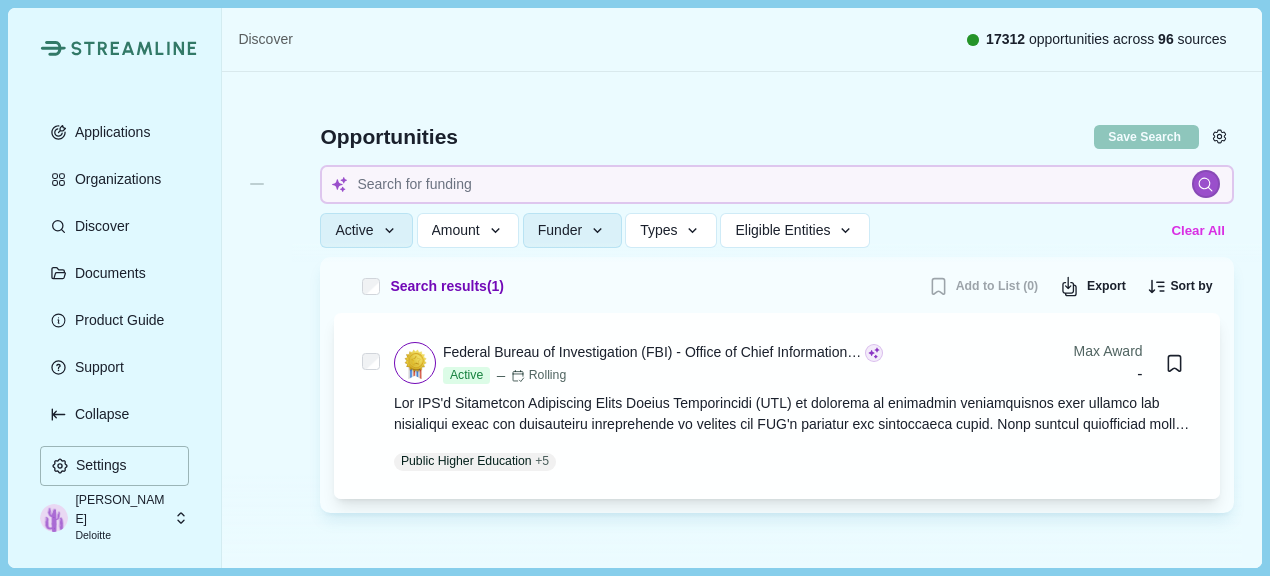 drag, startPoint x: 1193, startPoint y: 231, endPoint x: 1183, endPoint y: 228, distance: 10.440307 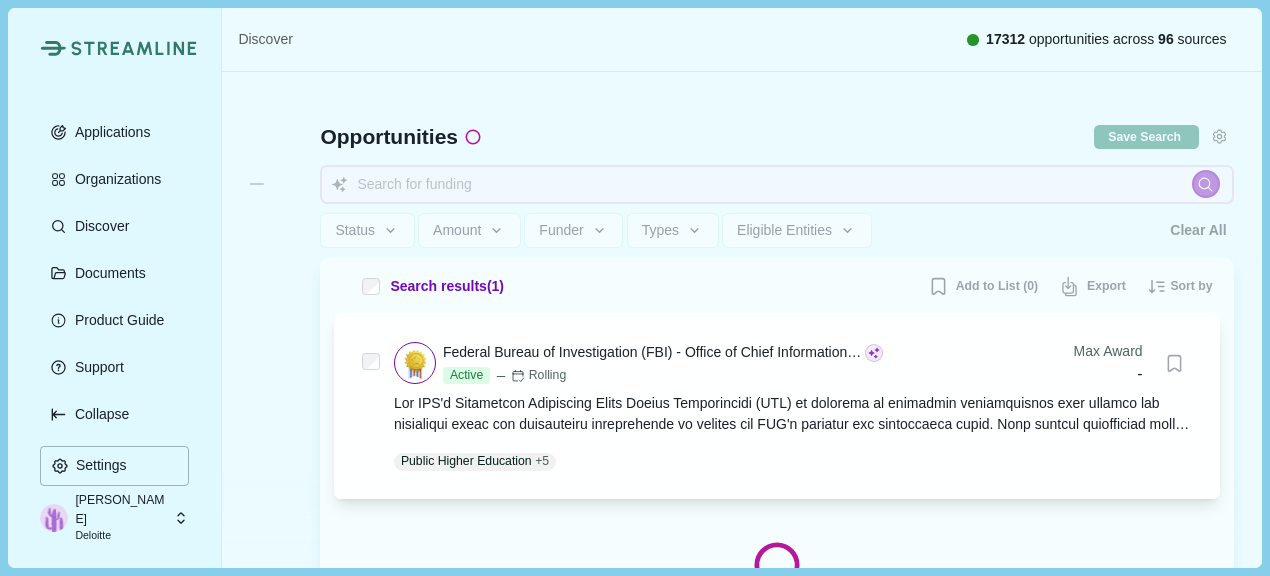 type 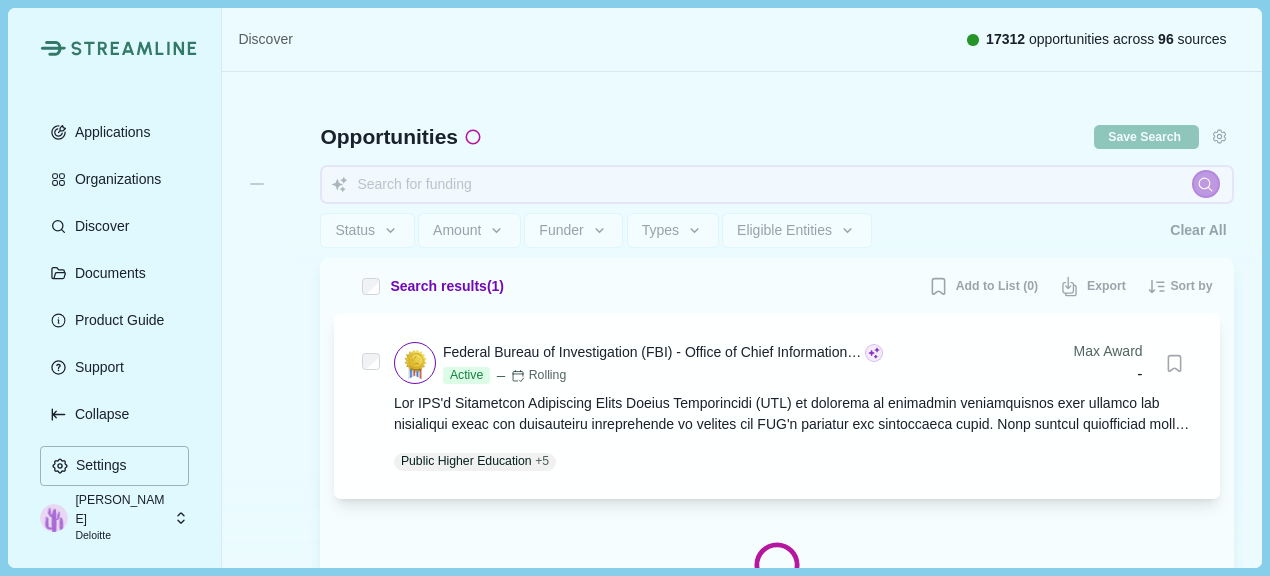 type 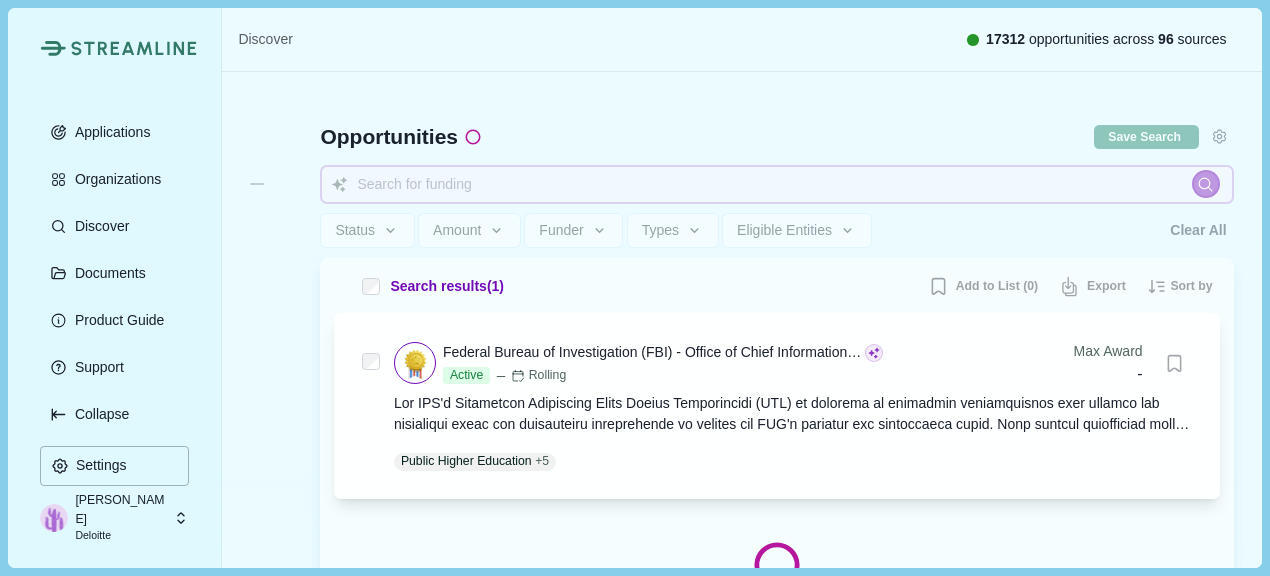 type 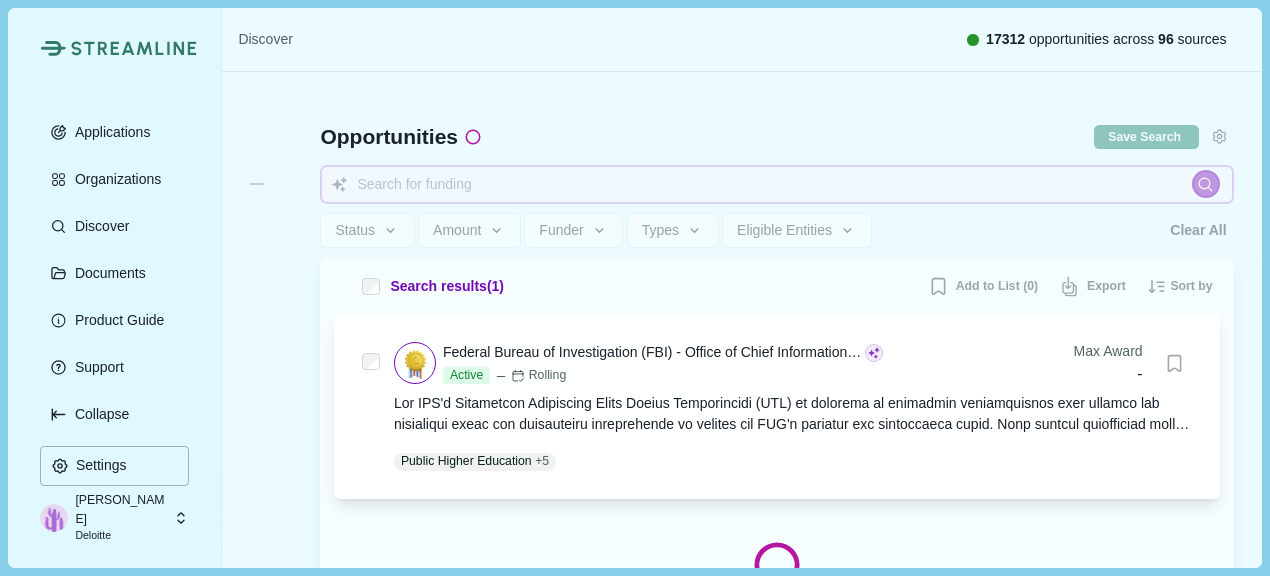 type 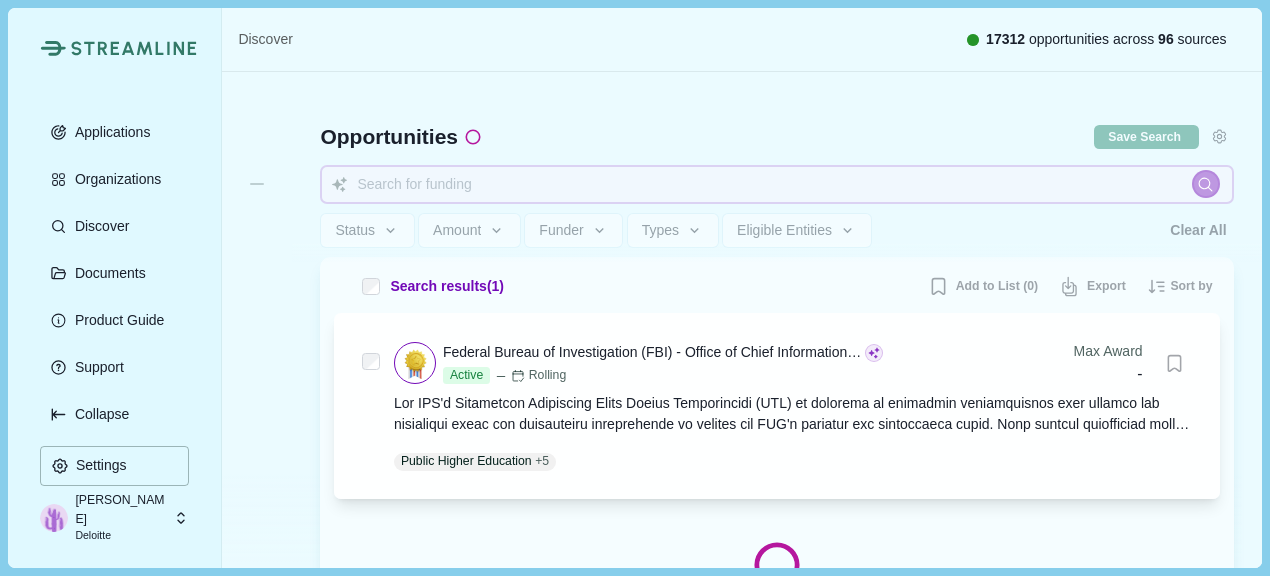 type 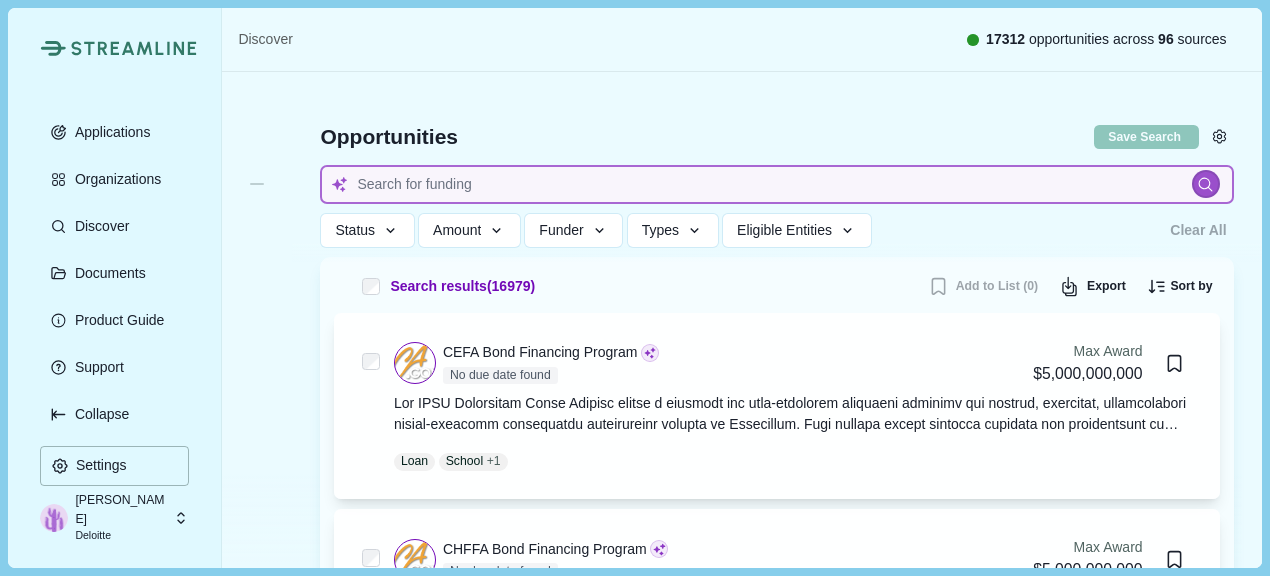 click at bounding box center (776, 184) 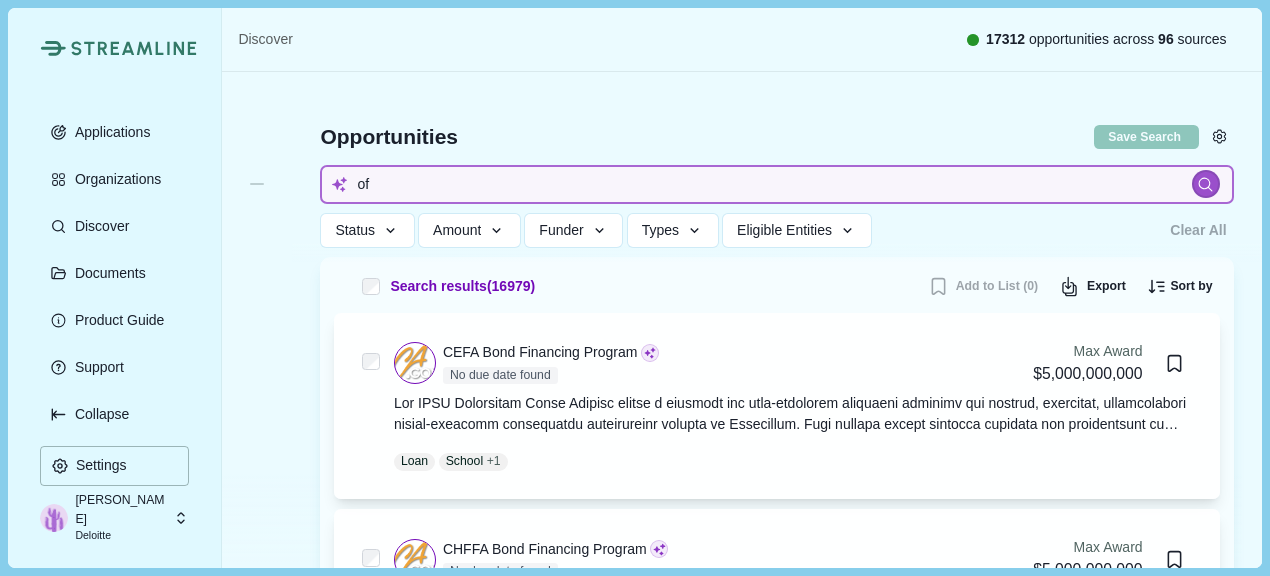 type on "o" 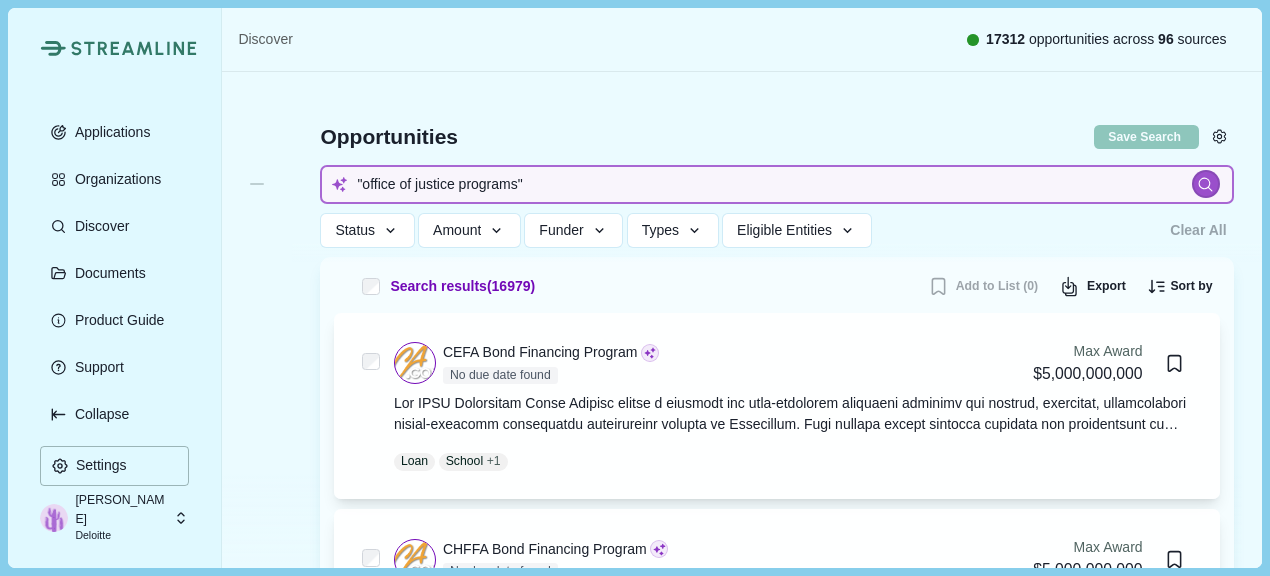 type on ""office of justice programs"" 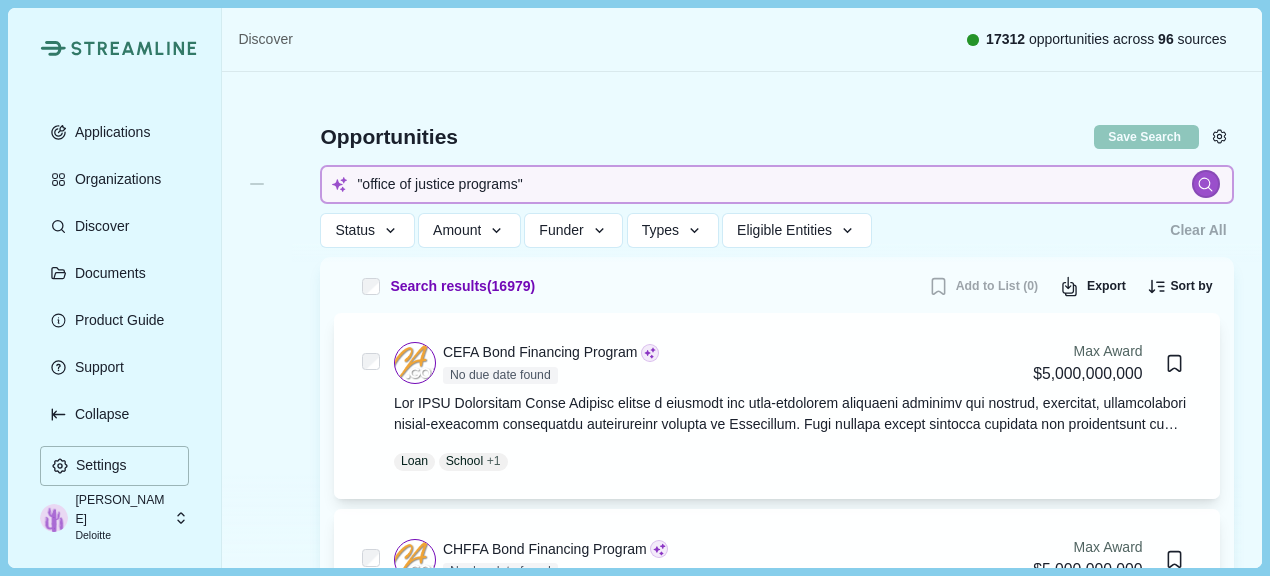 type 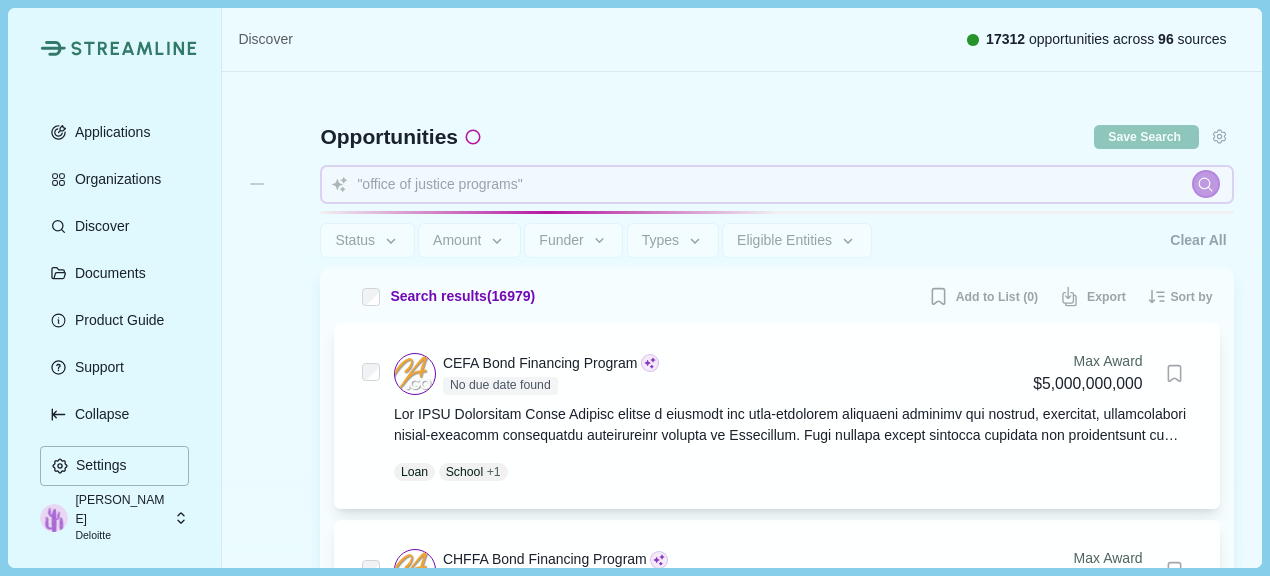 type 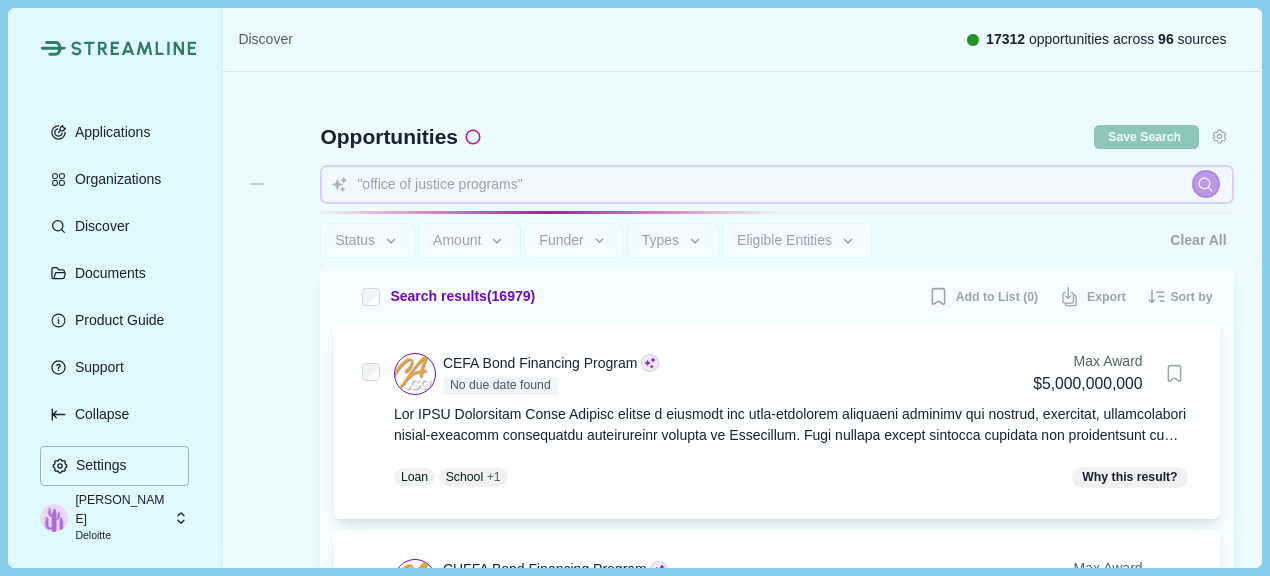type 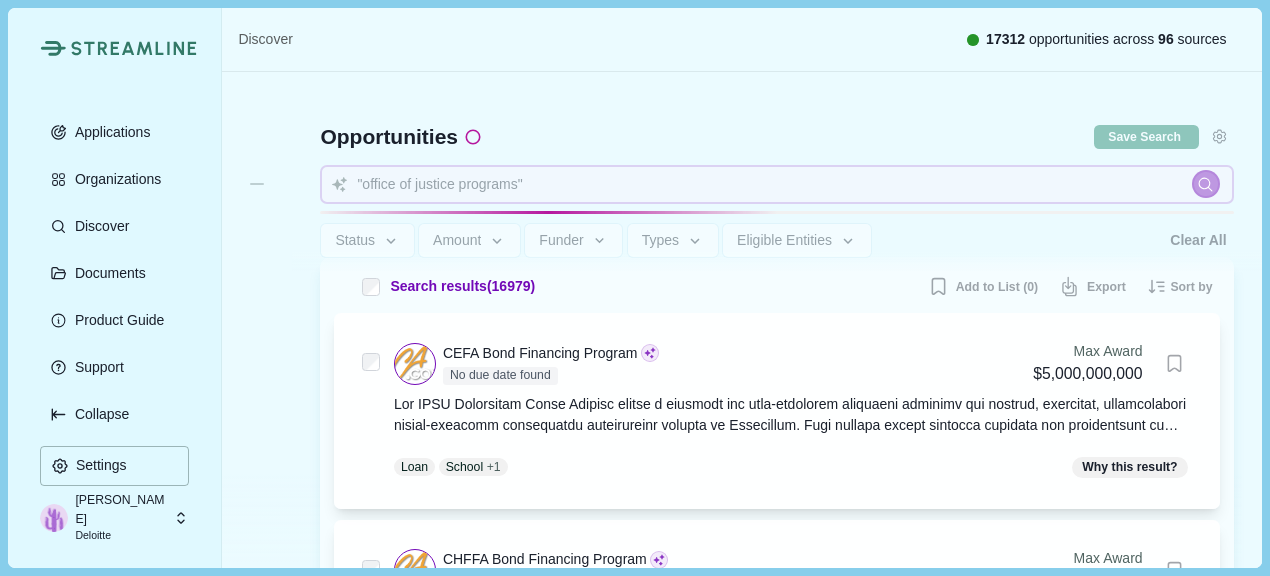 type 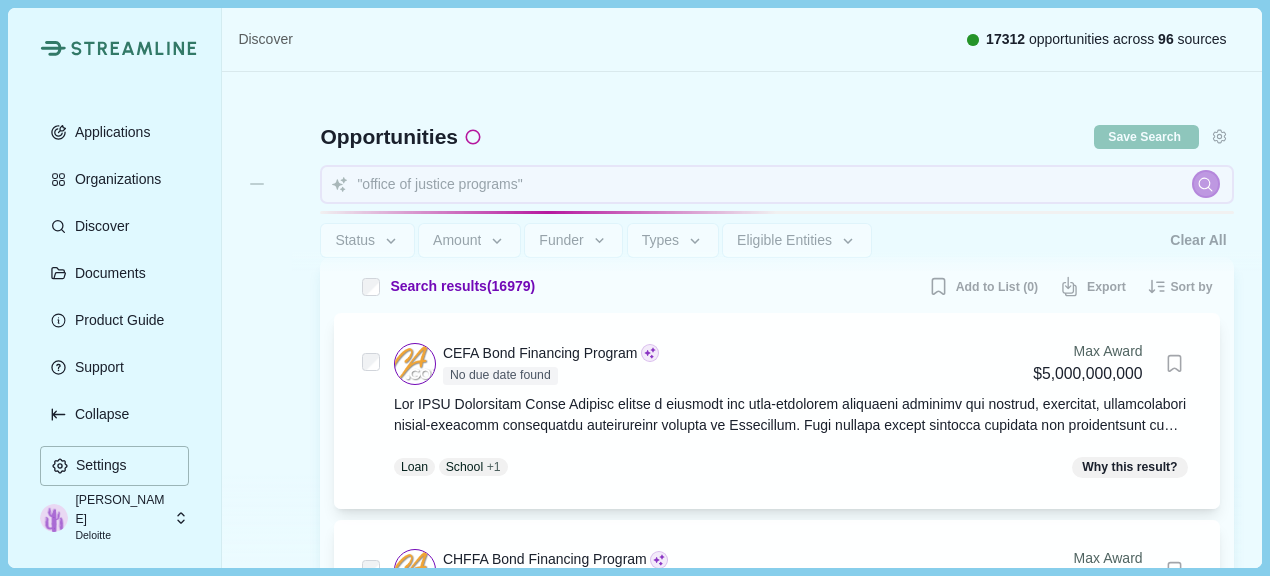 type 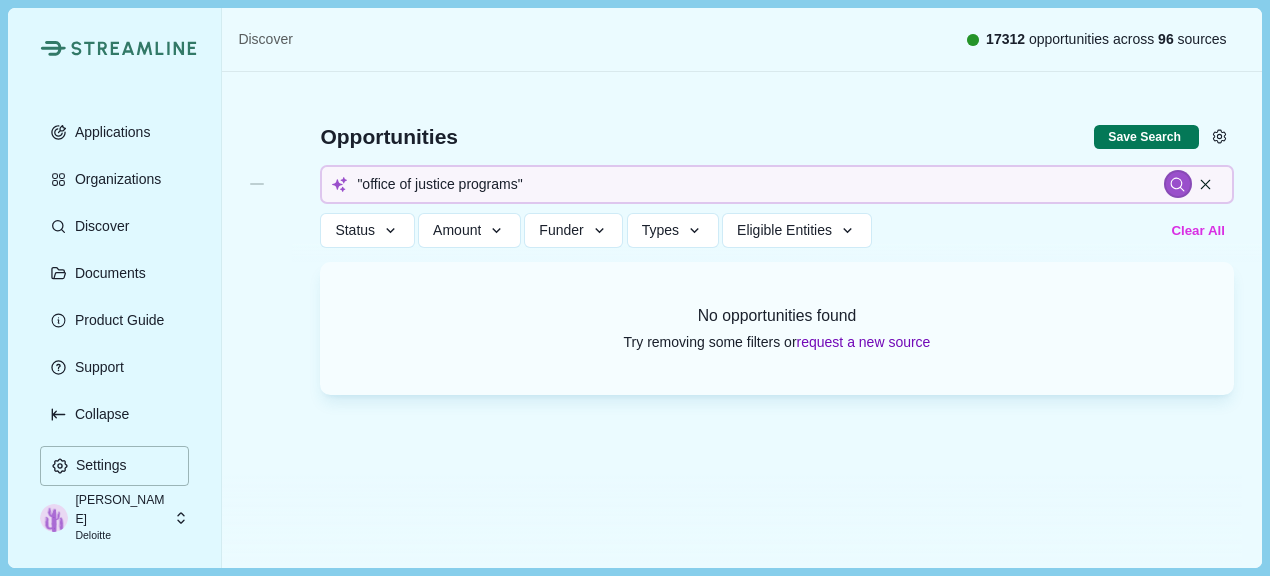 click on "Clear All" at bounding box center [1198, 230] 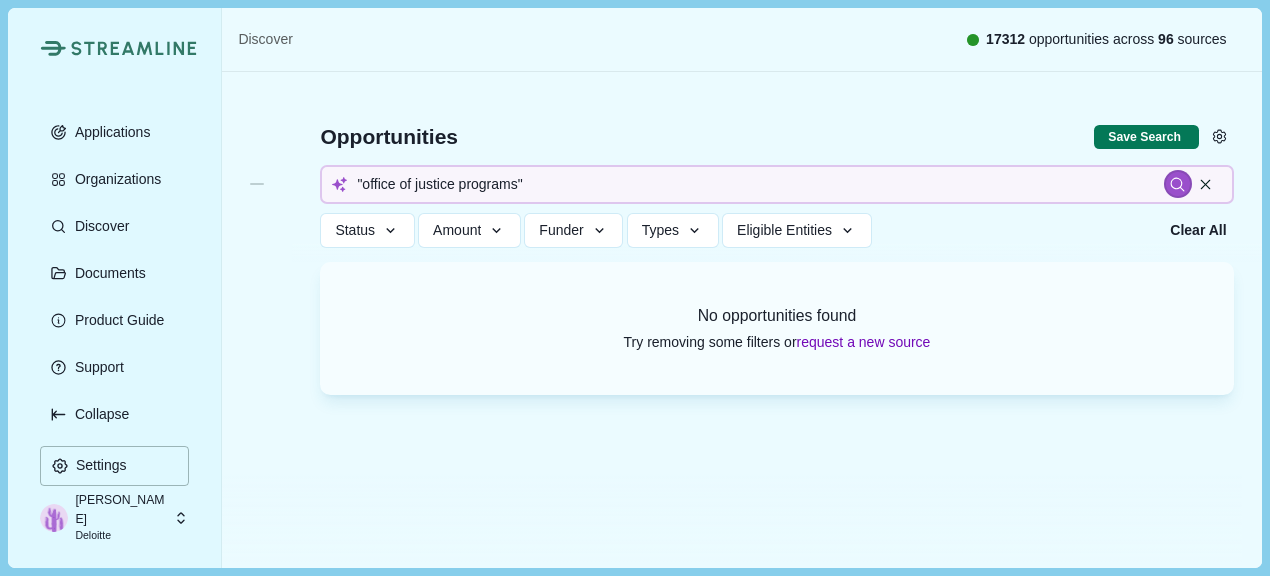type 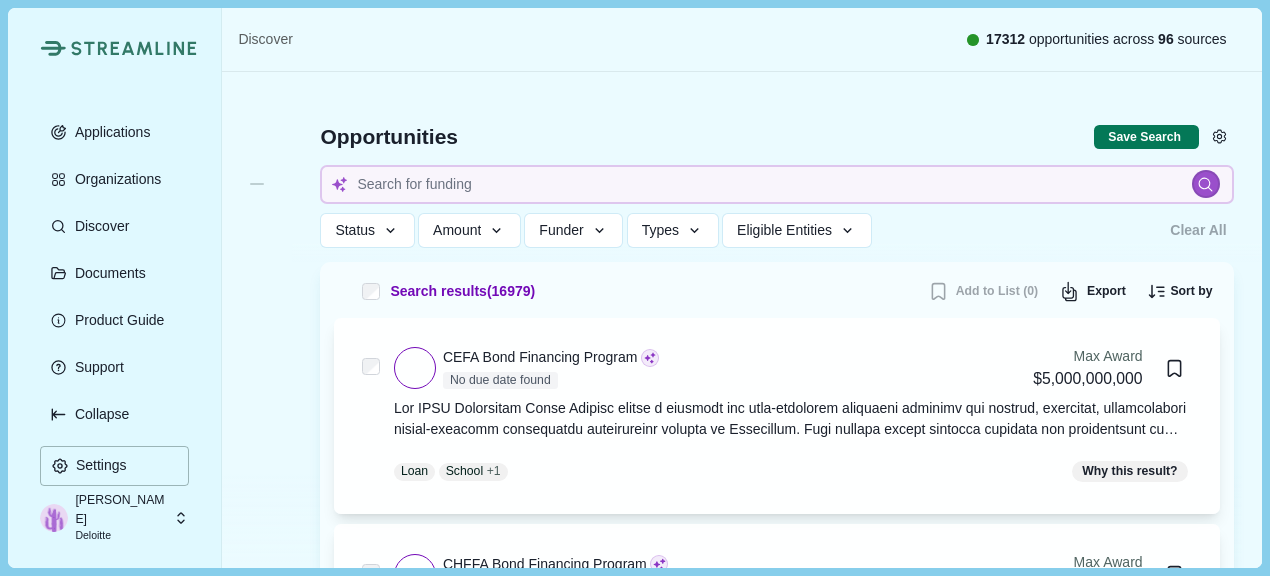 type 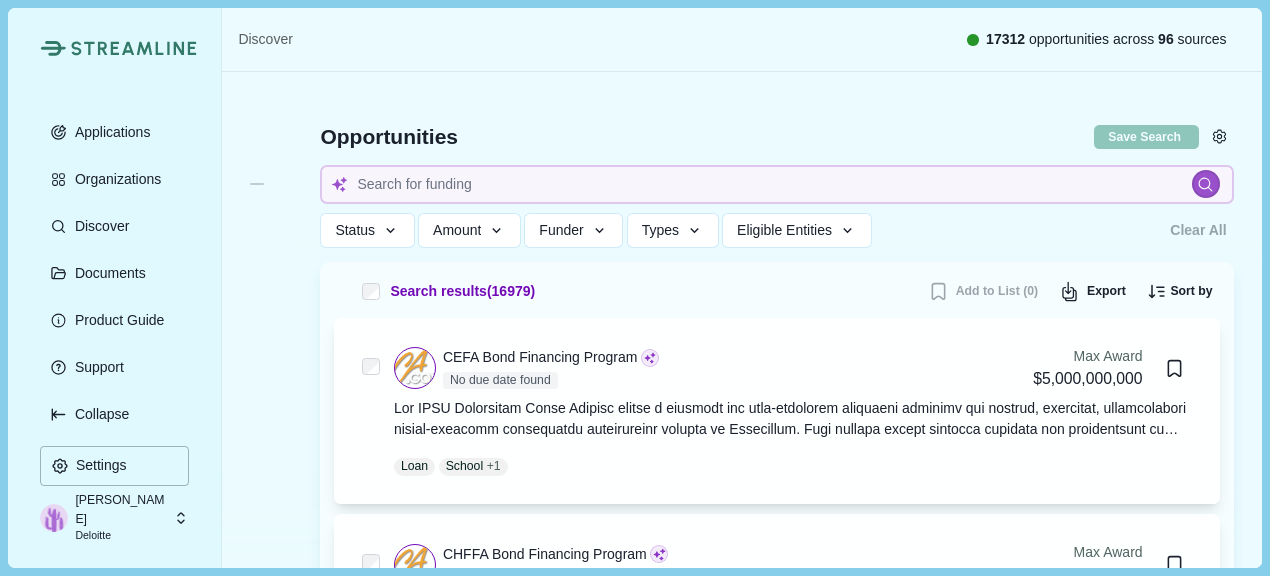 type 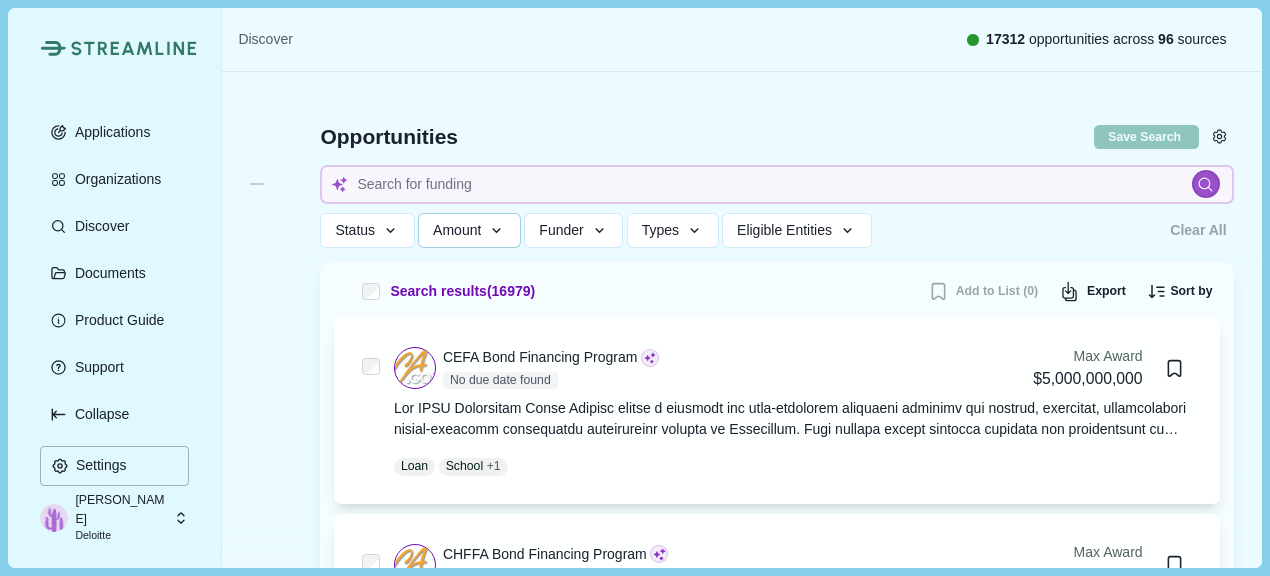 type 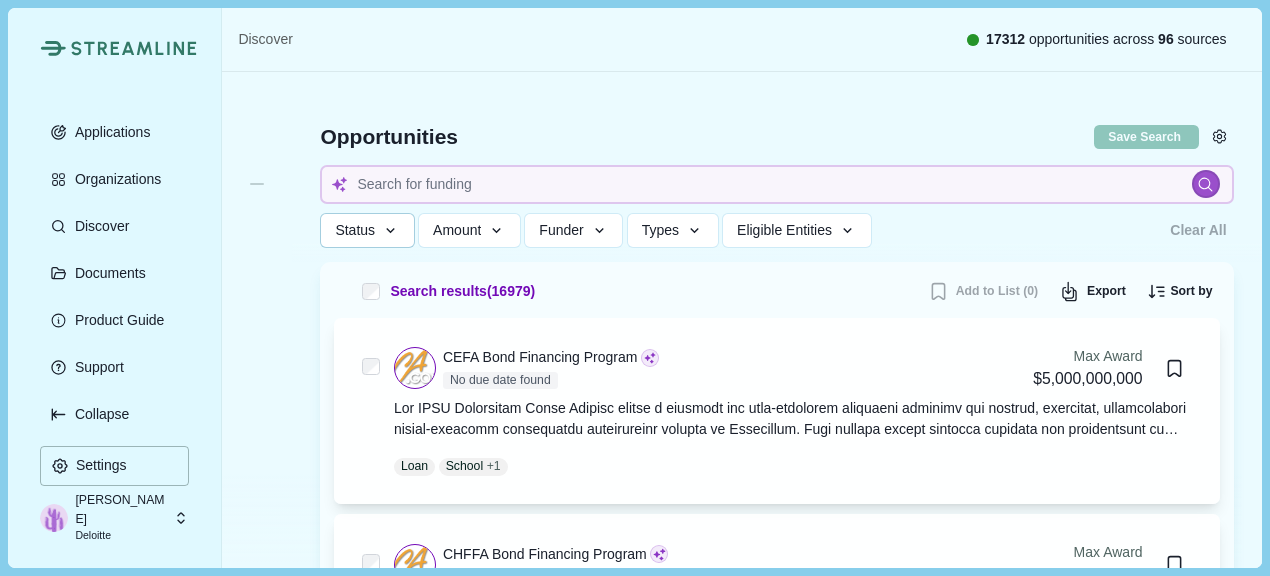 click 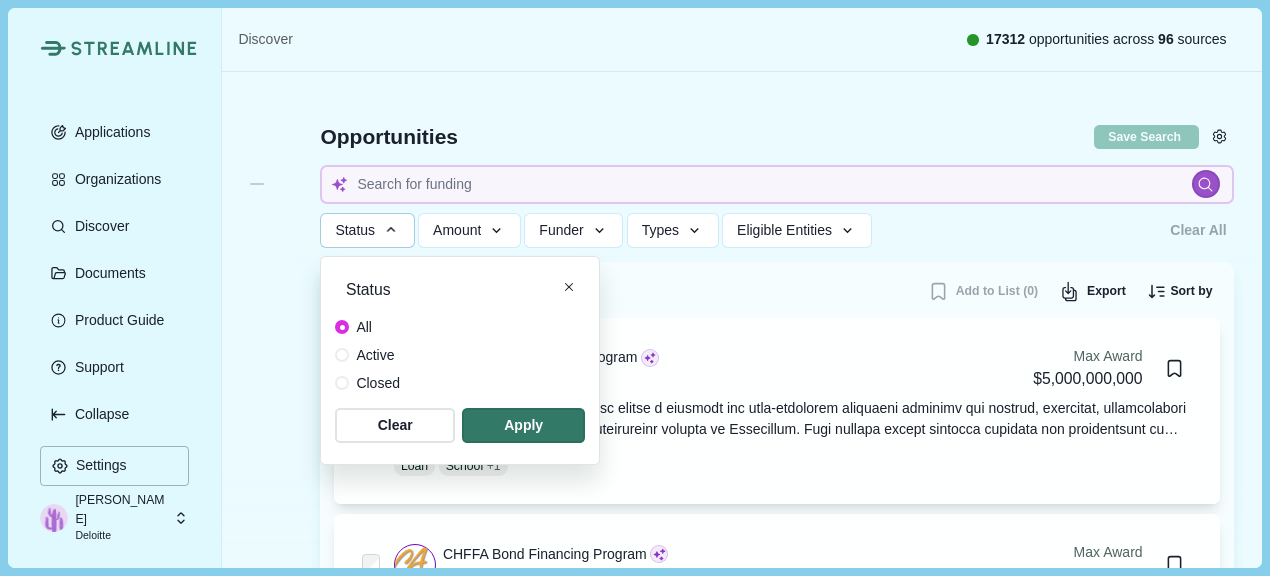 click on "Active" at bounding box center (375, 355) 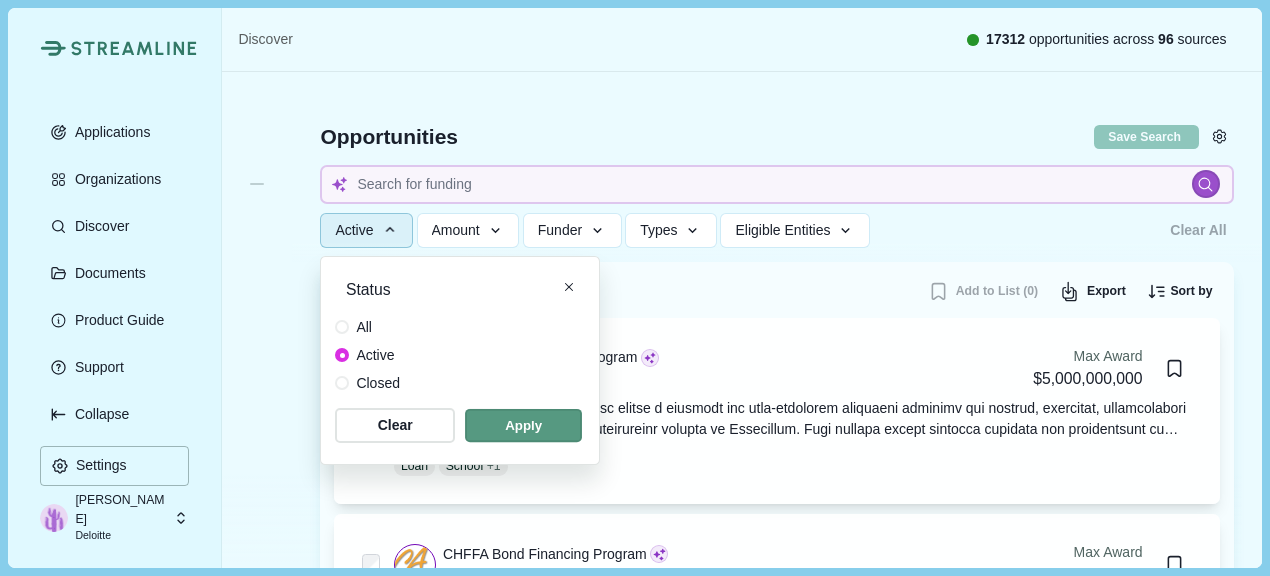 click at bounding box center (523, 425) 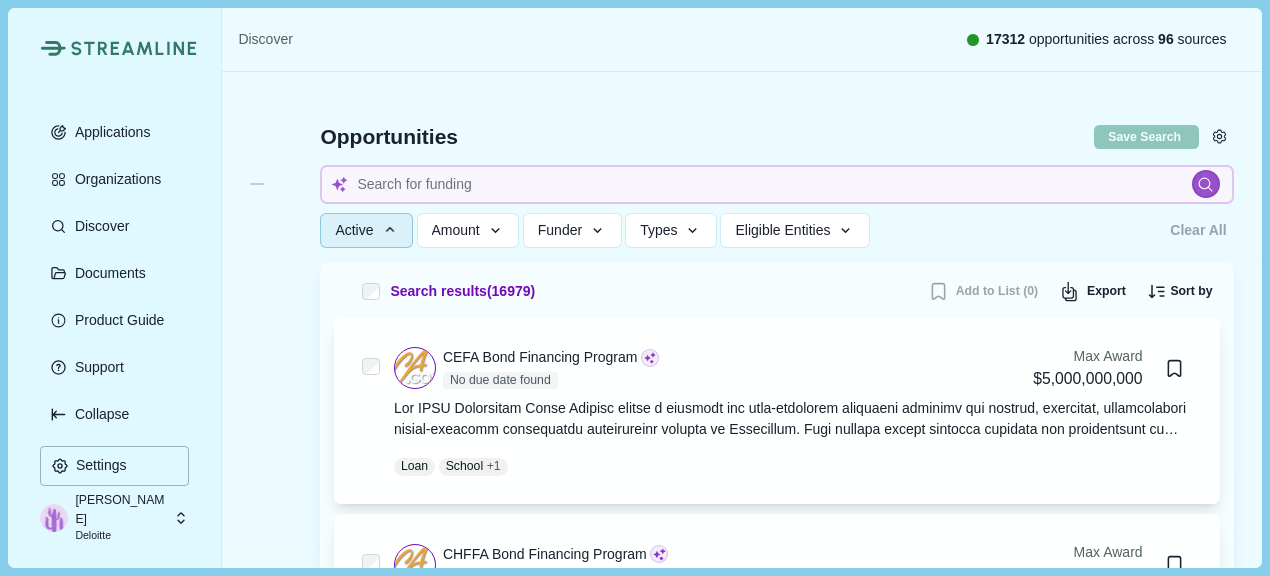 type 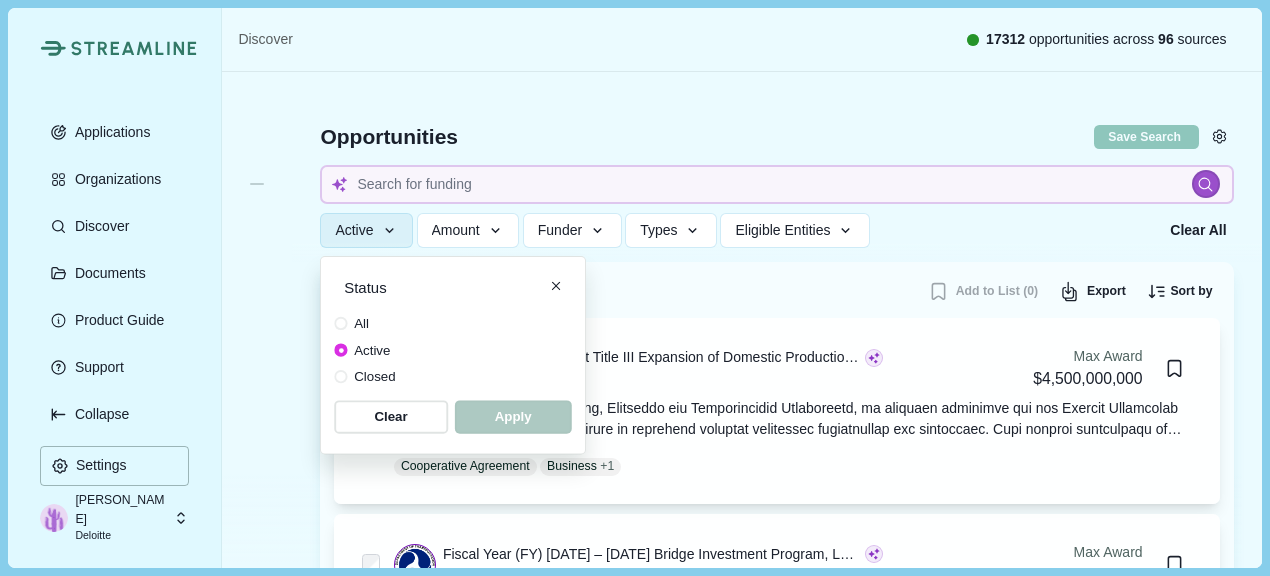 type 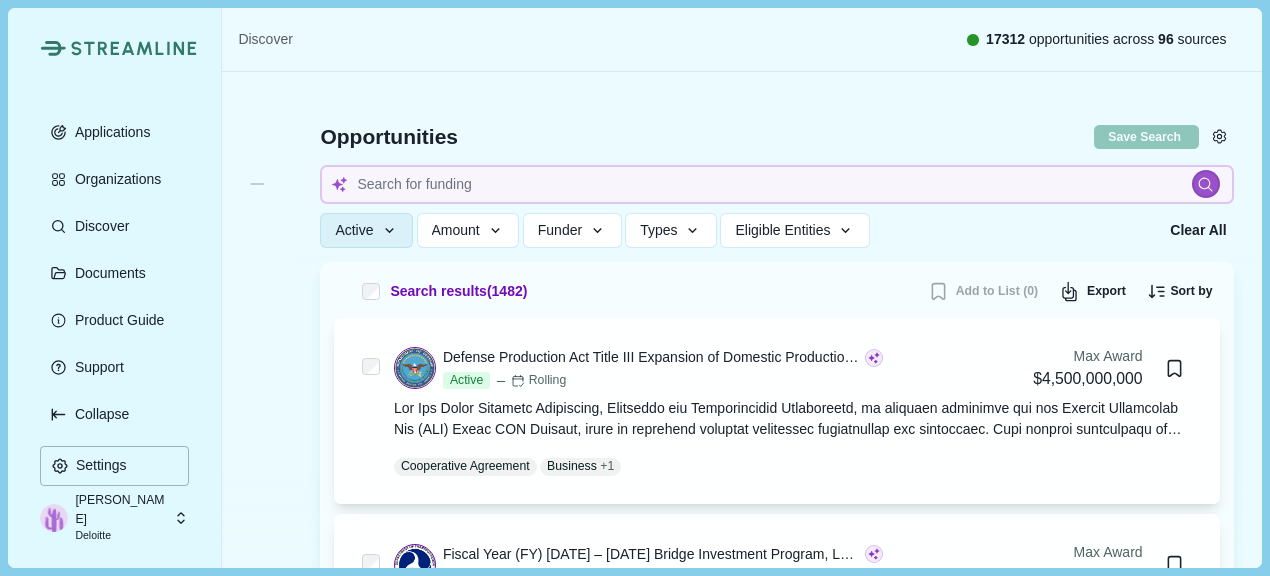 type 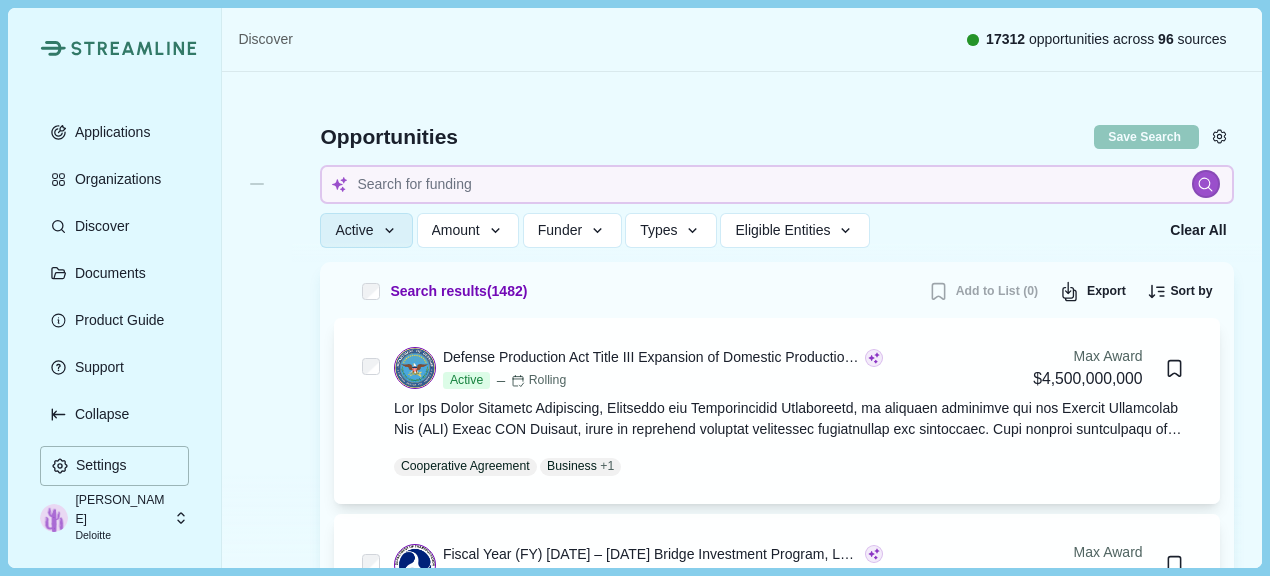 type 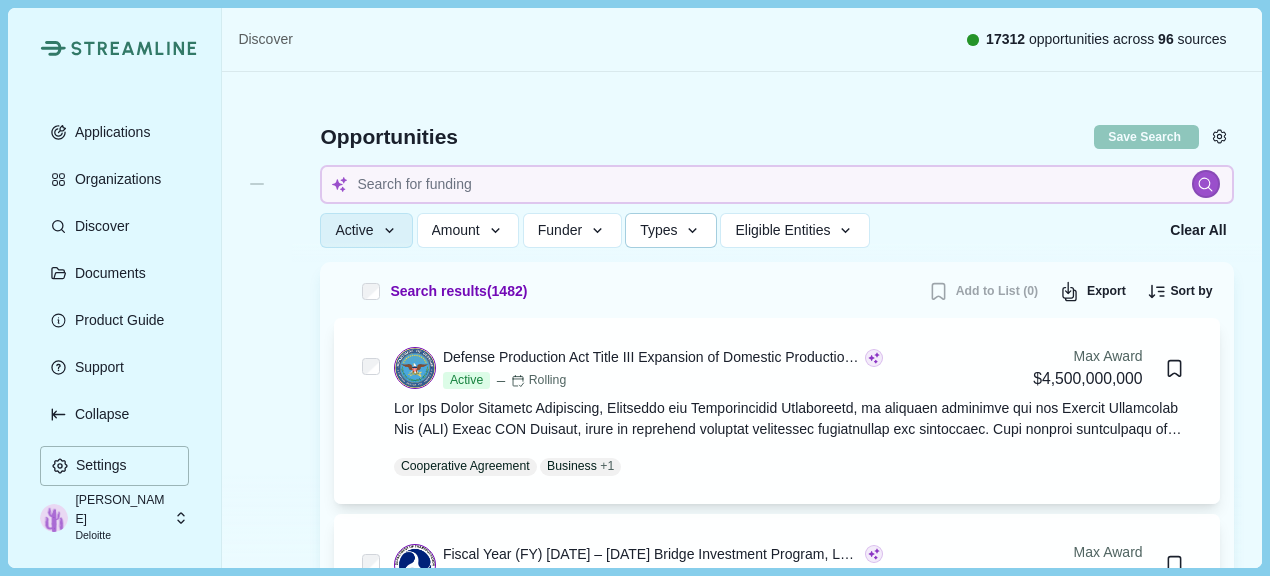 click on "Types" at bounding box center [658, 230] 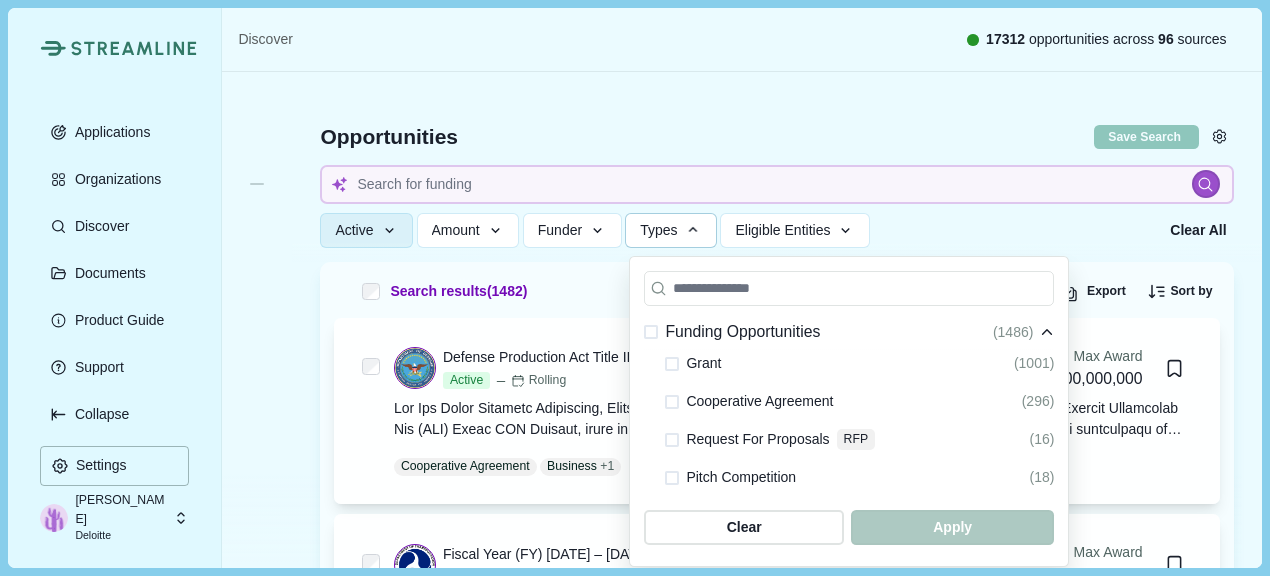 click at bounding box center [672, 440] 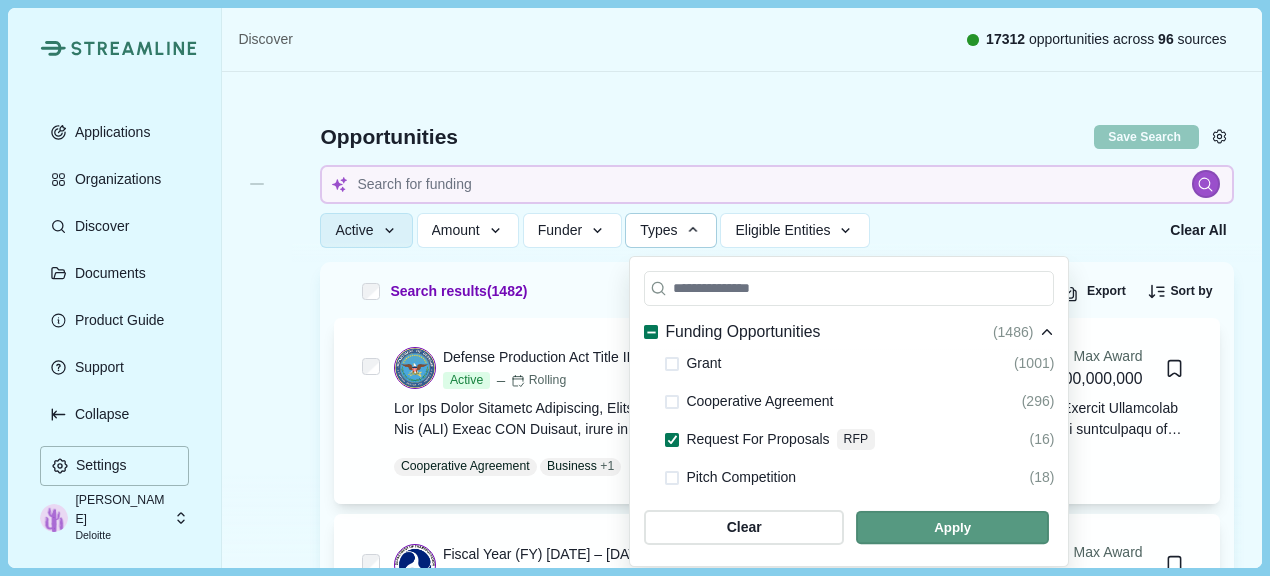 click at bounding box center [952, 527] 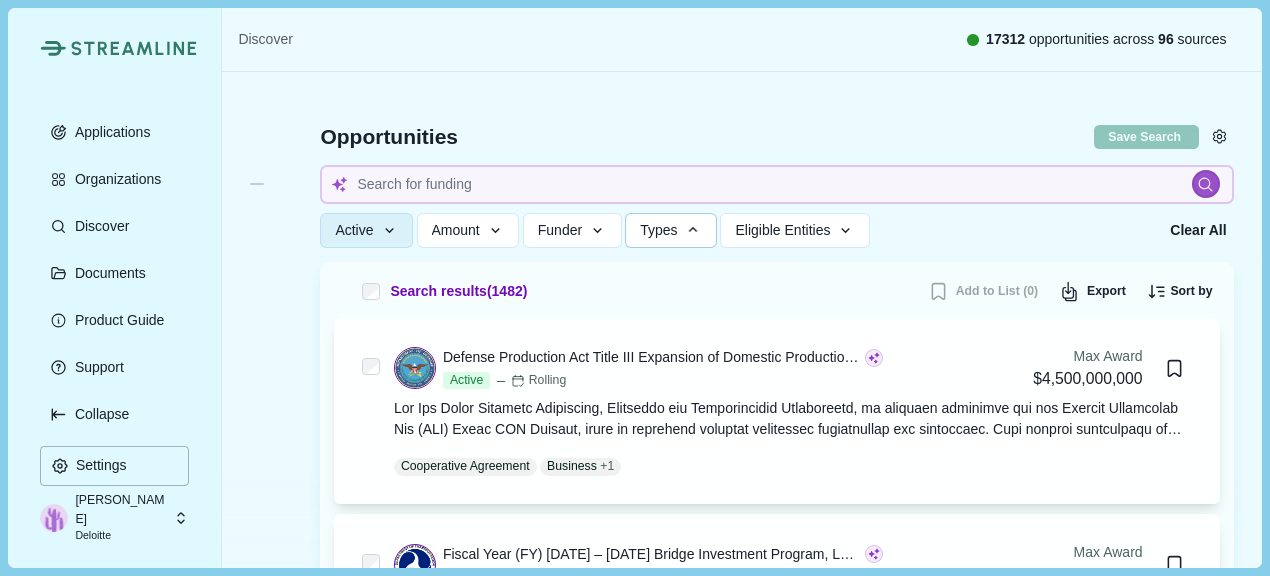 type 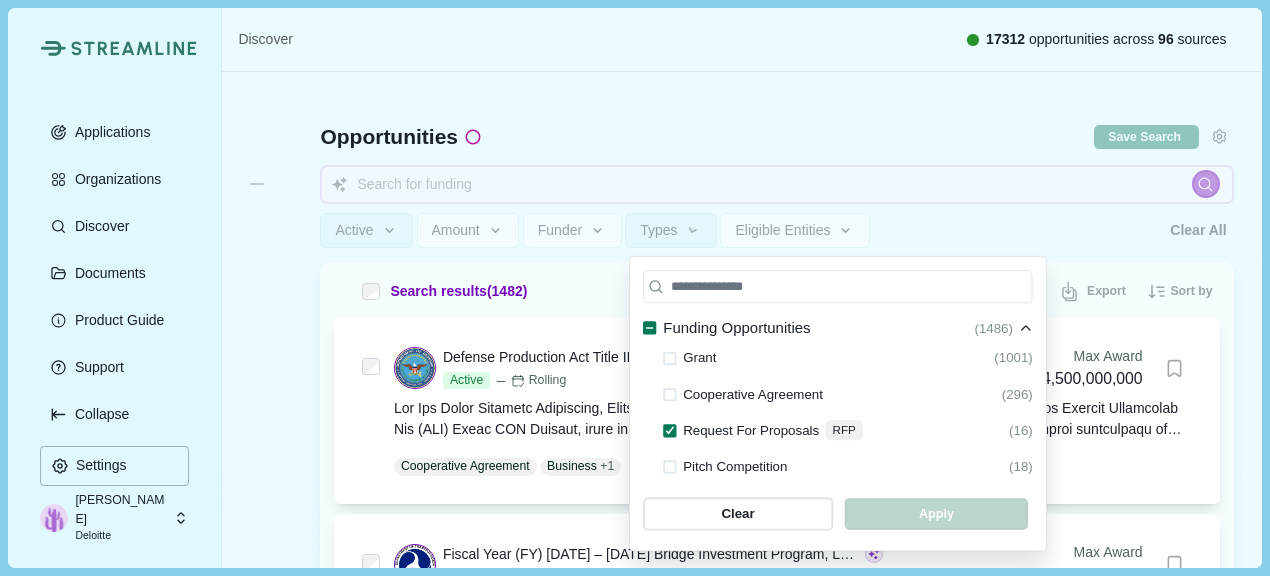 type 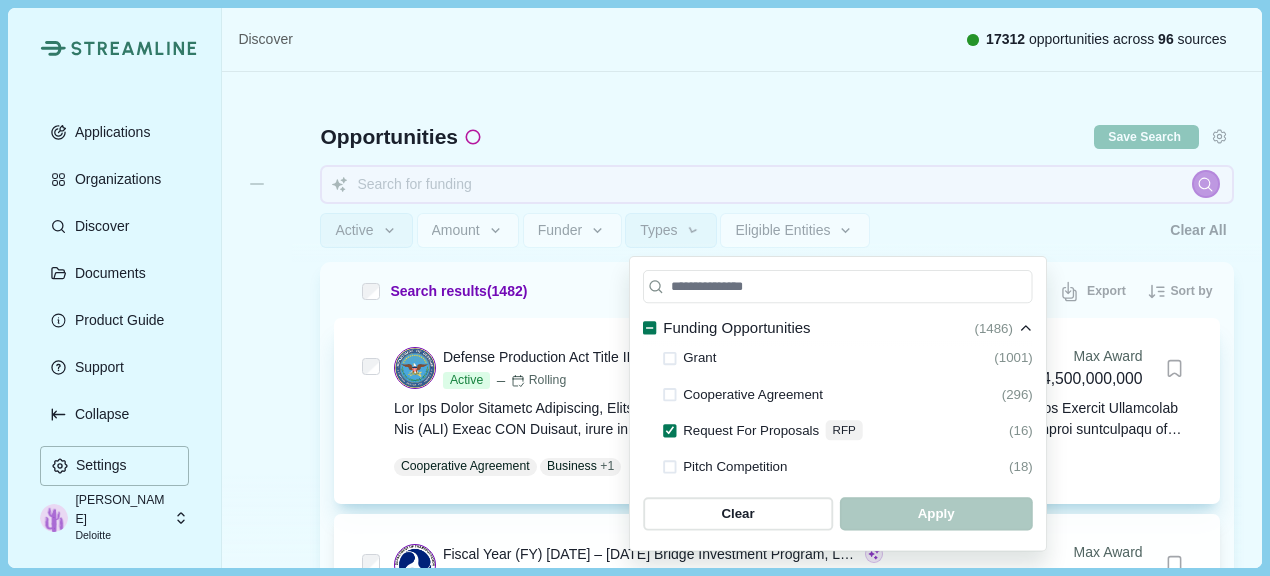 type 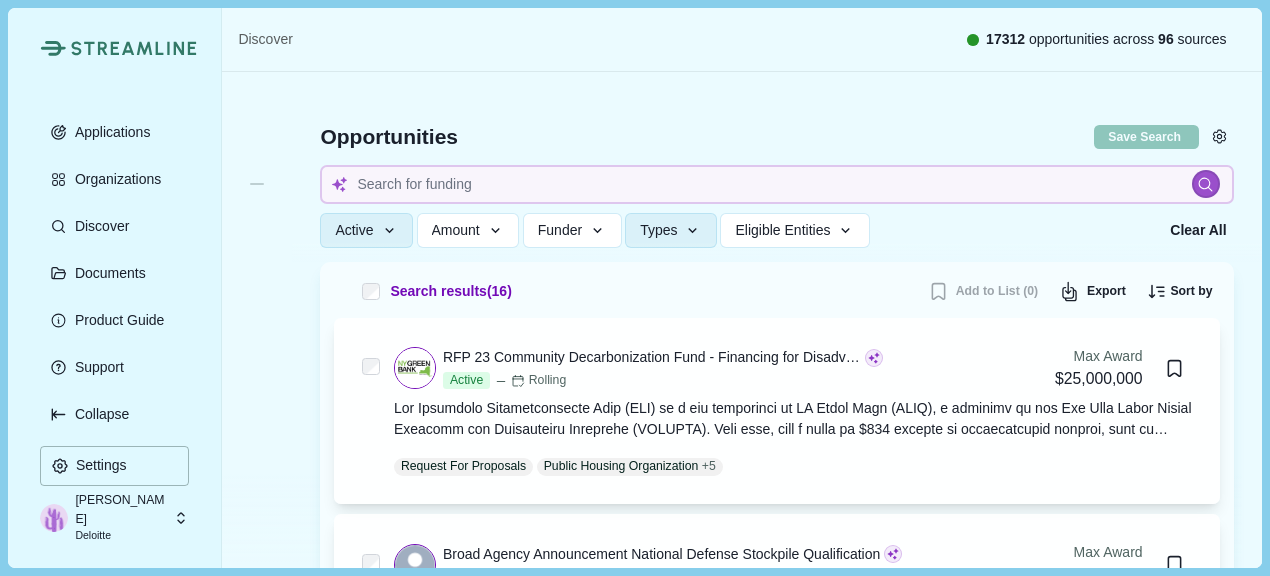 type 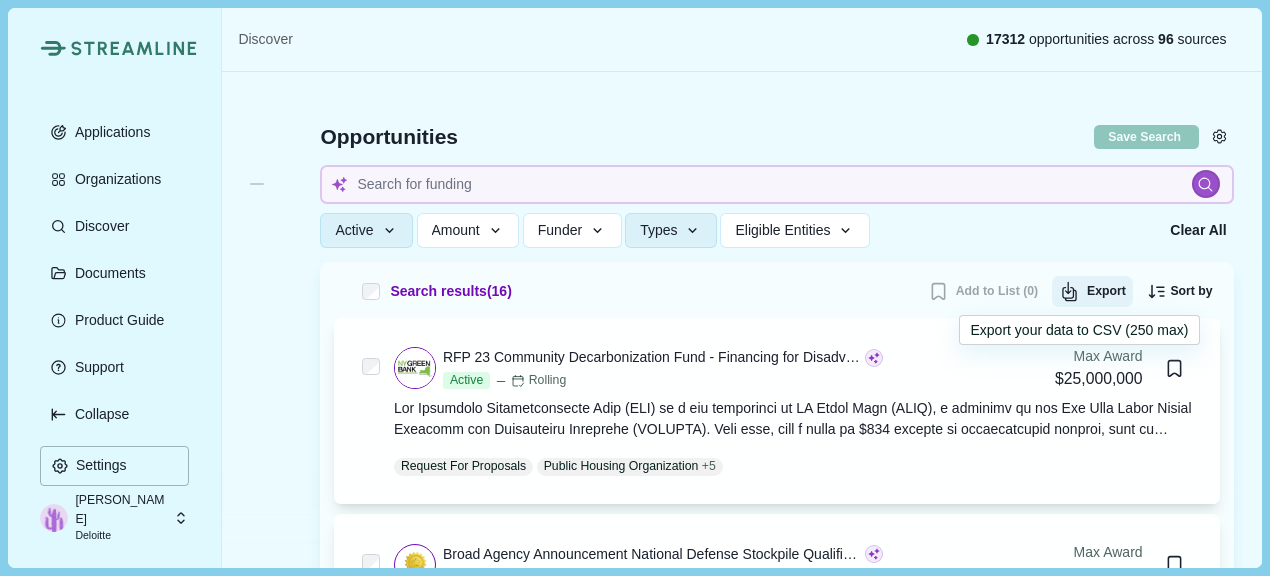 click on "Export" at bounding box center (1092, 292) 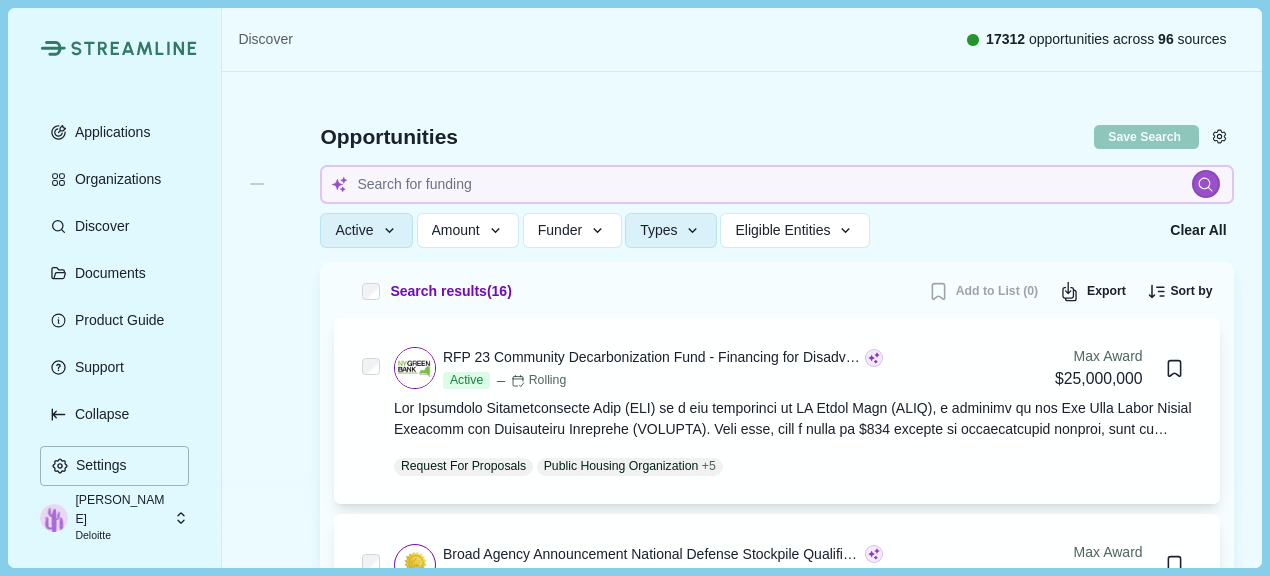 type 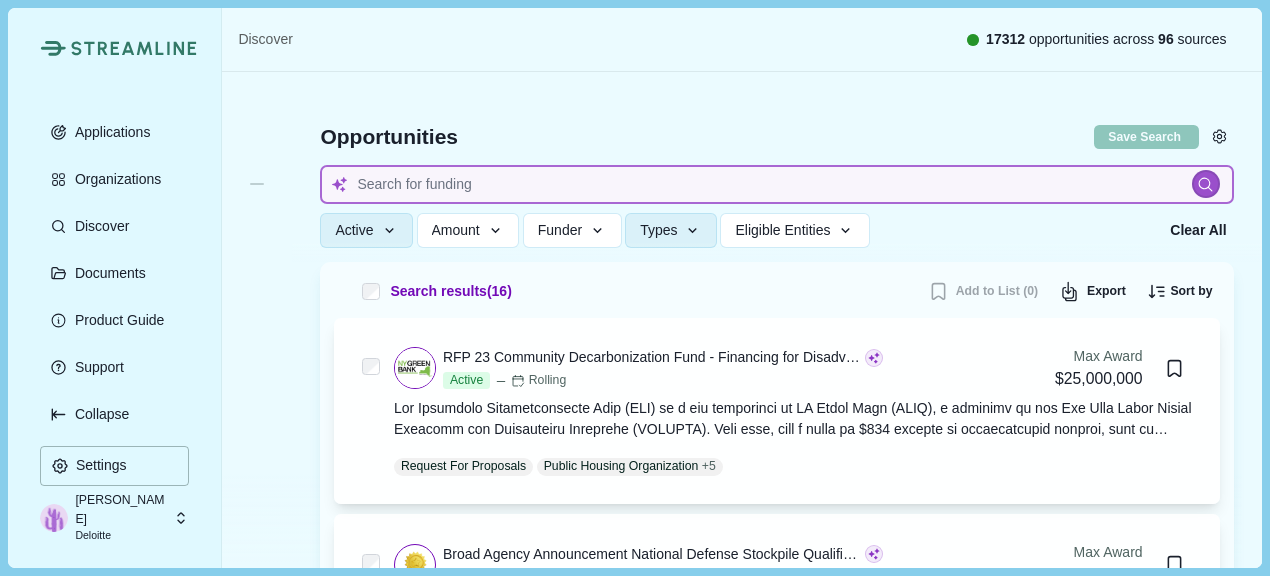 click at bounding box center (776, 184) 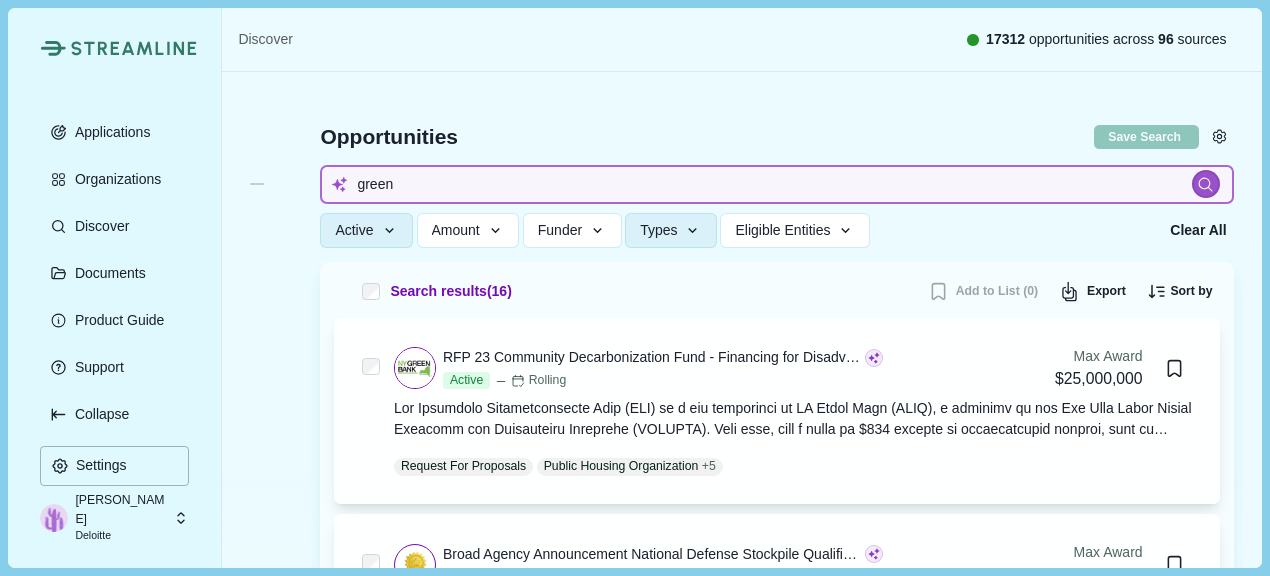 type on "green" 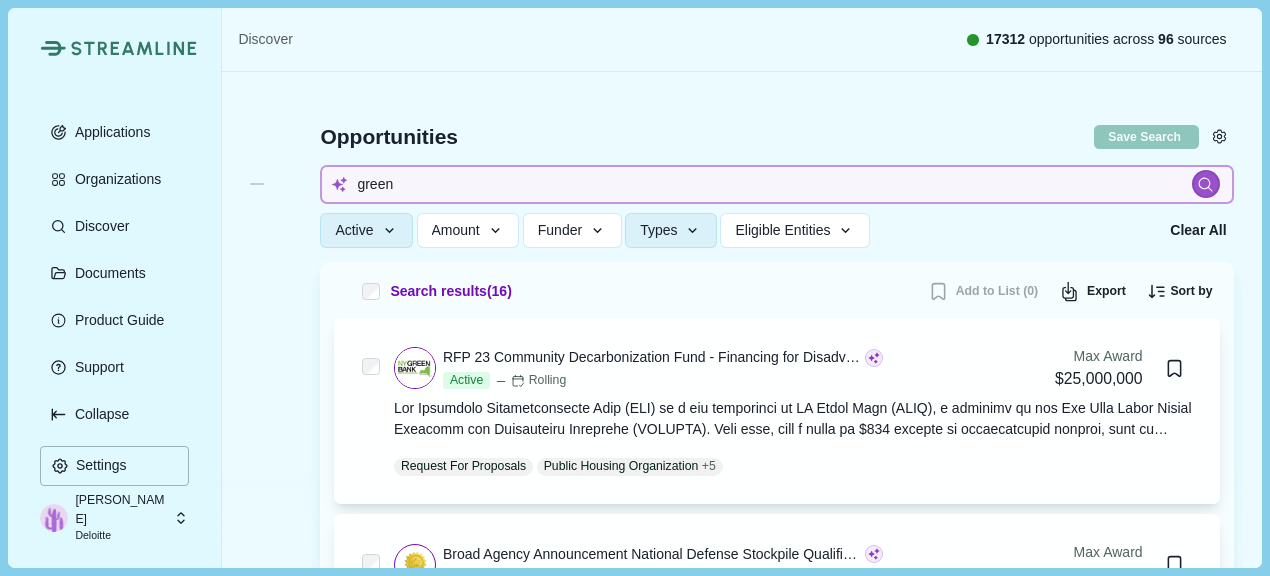 type 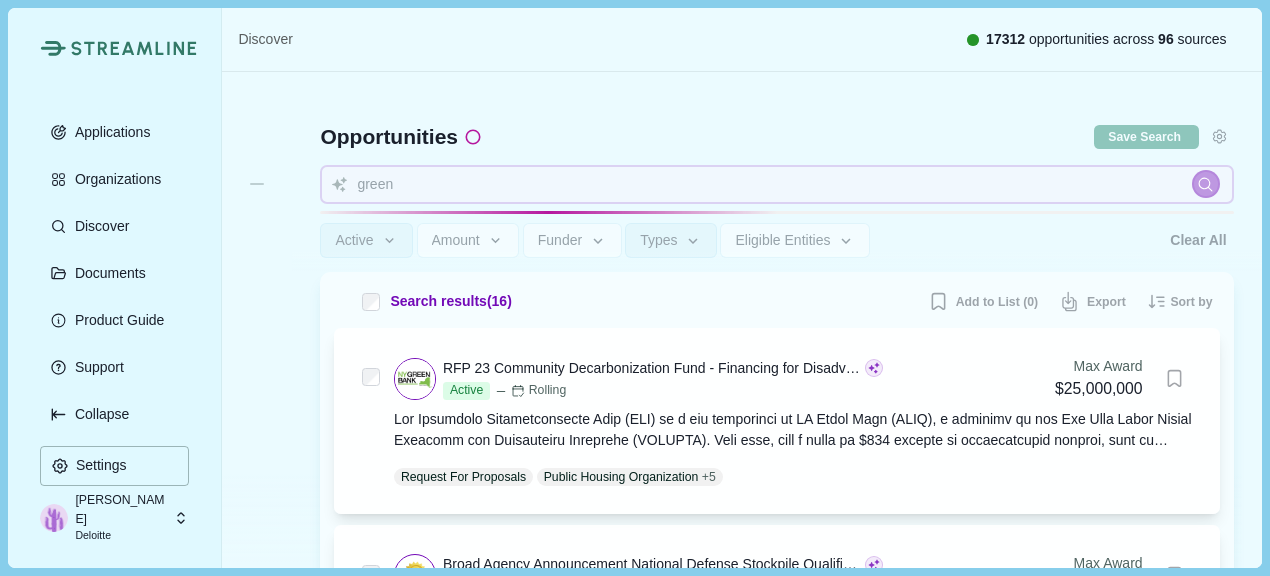 scroll, scrollTop: 105, scrollLeft: 0, axis: vertical 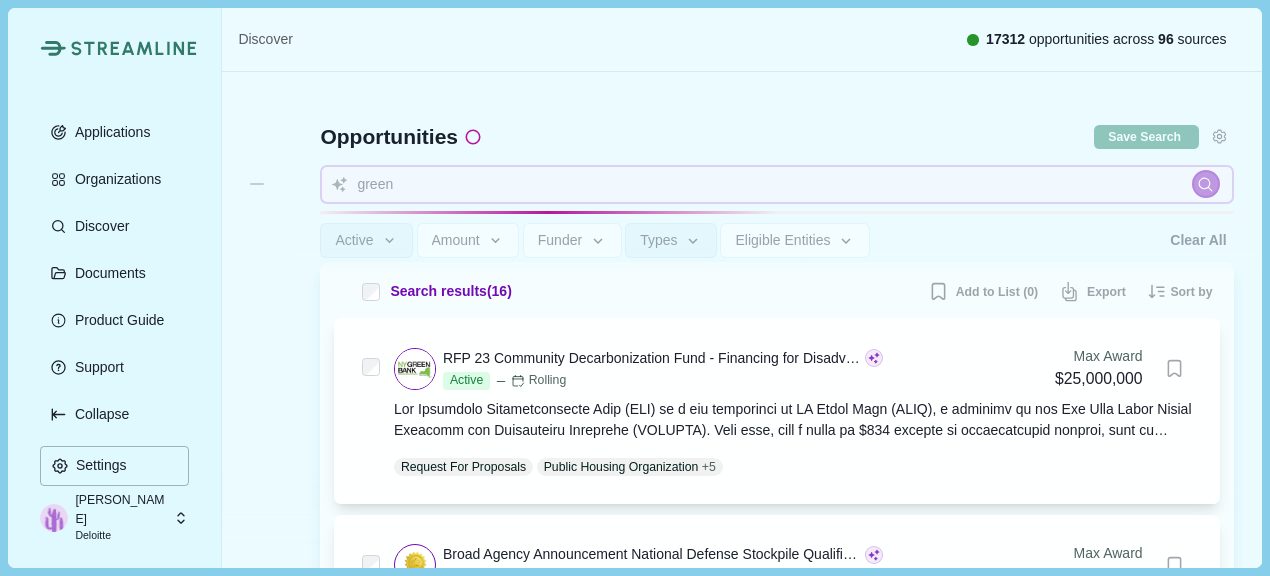 type 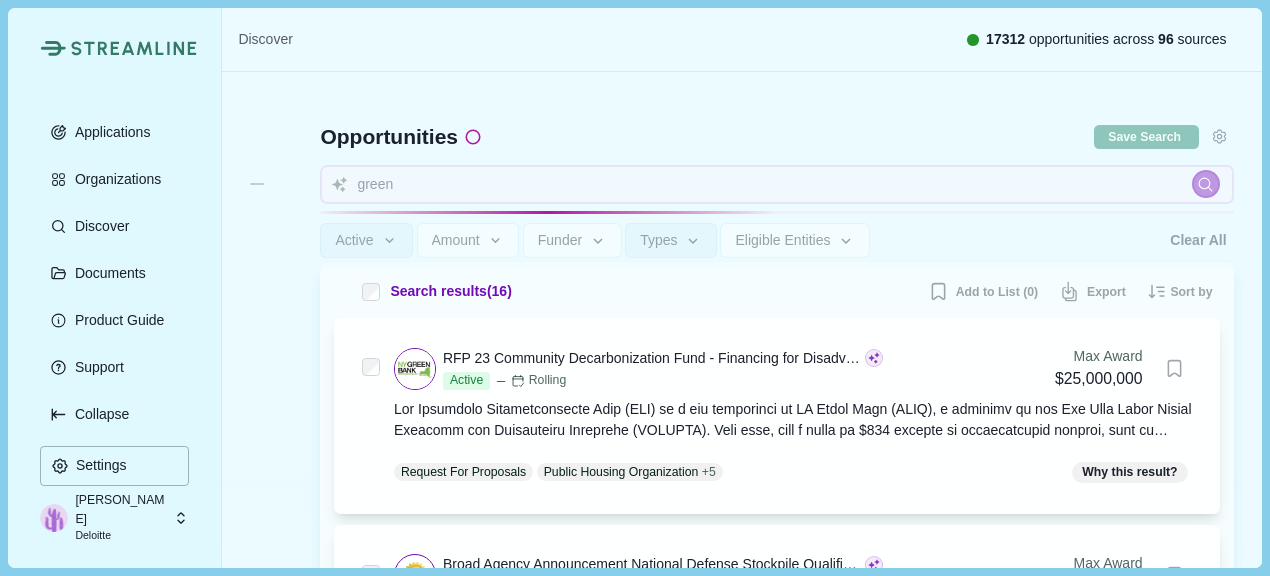 type 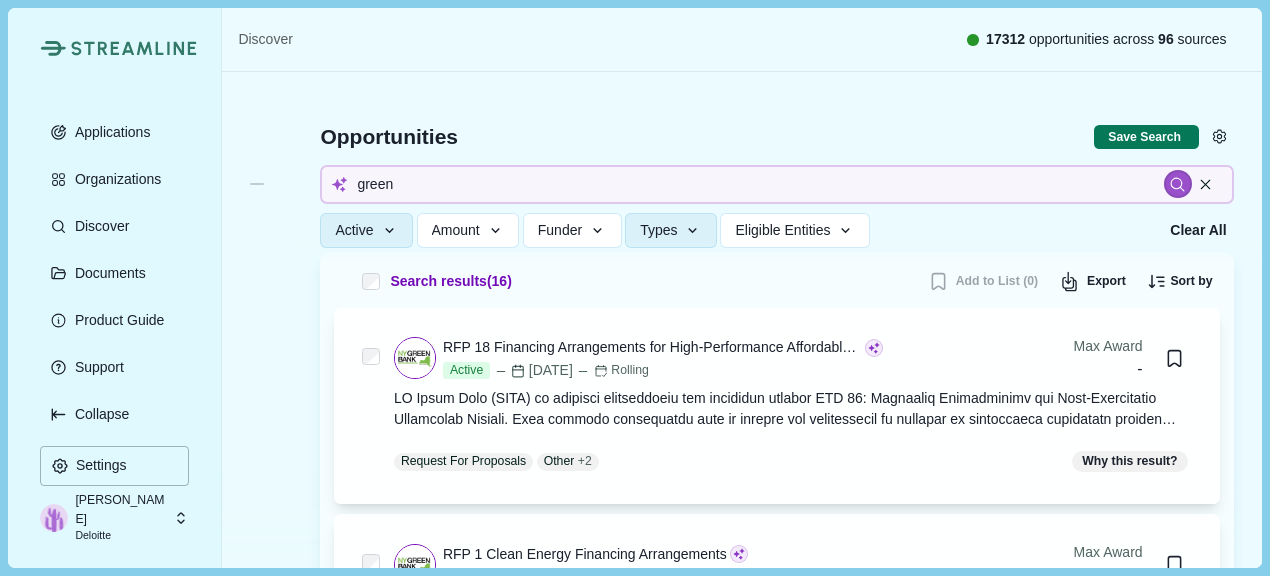 scroll, scrollTop: 95, scrollLeft: 0, axis: vertical 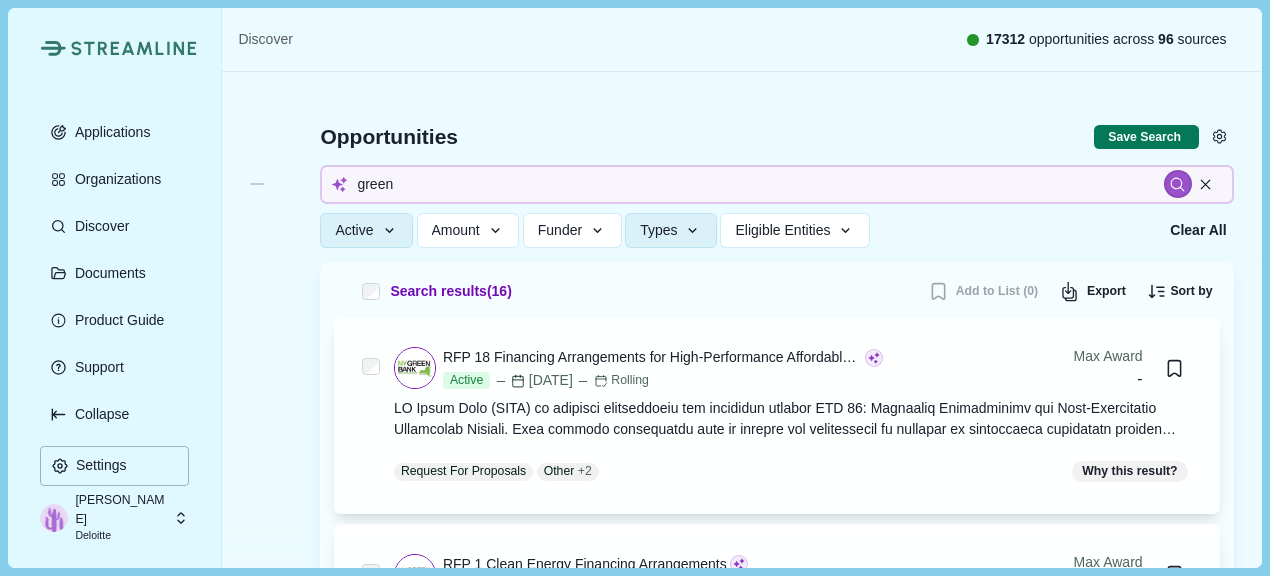 type 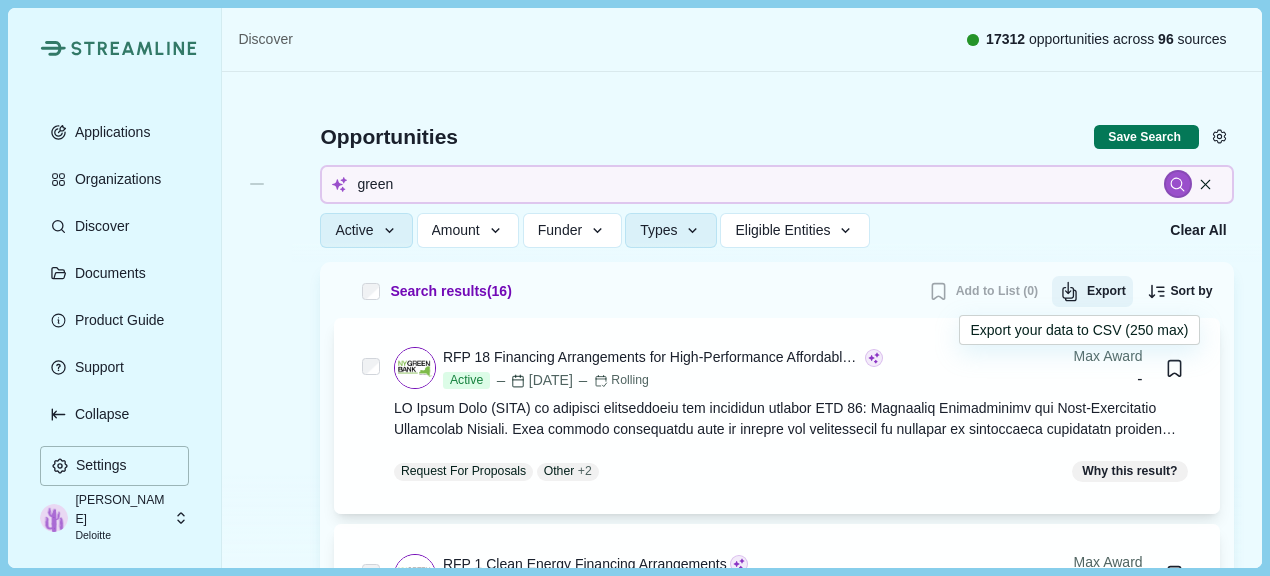 click on "Export" at bounding box center [1092, 292] 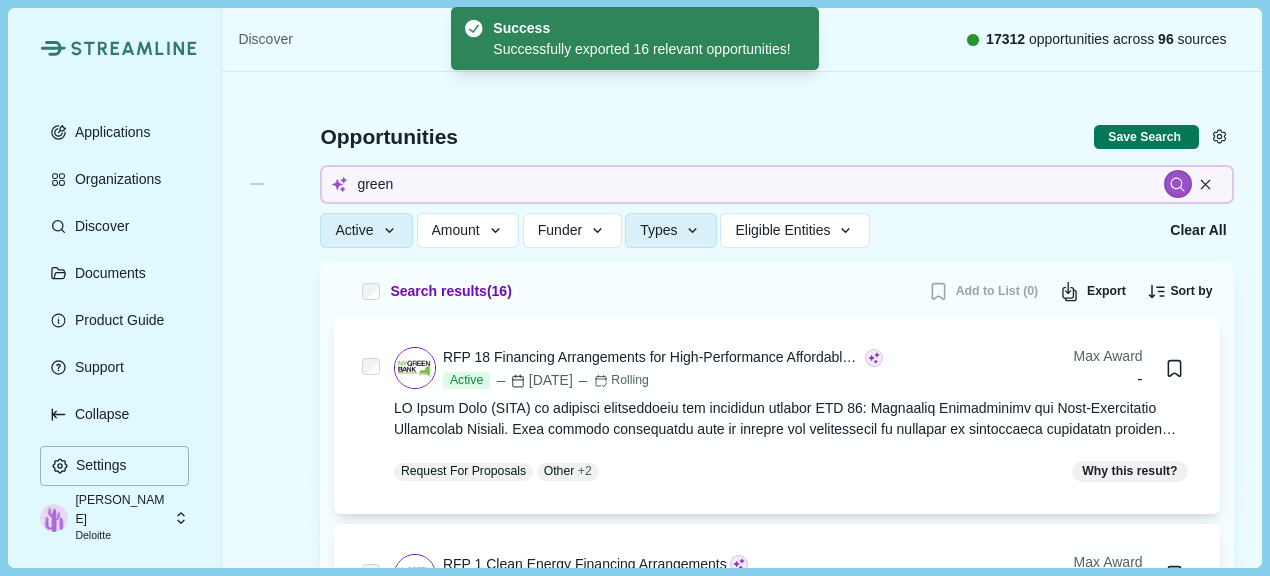 click on "Opportunities" at bounding box center [707, 137] 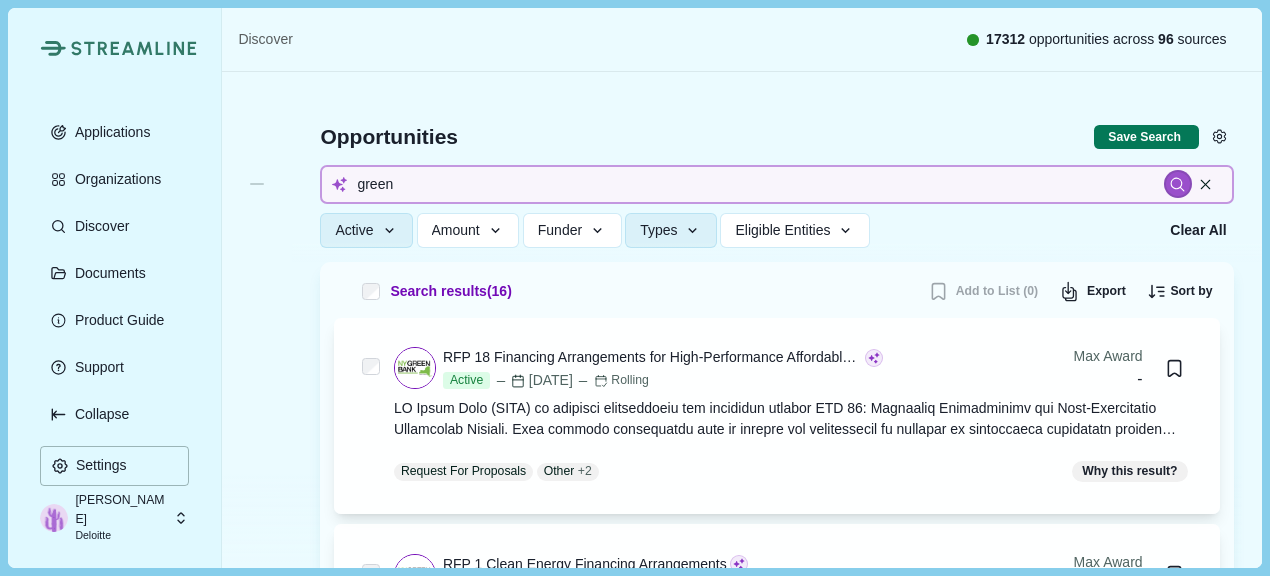 drag, startPoint x: 1193, startPoint y: 228, endPoint x: 1038, endPoint y: 170, distance: 165.49623 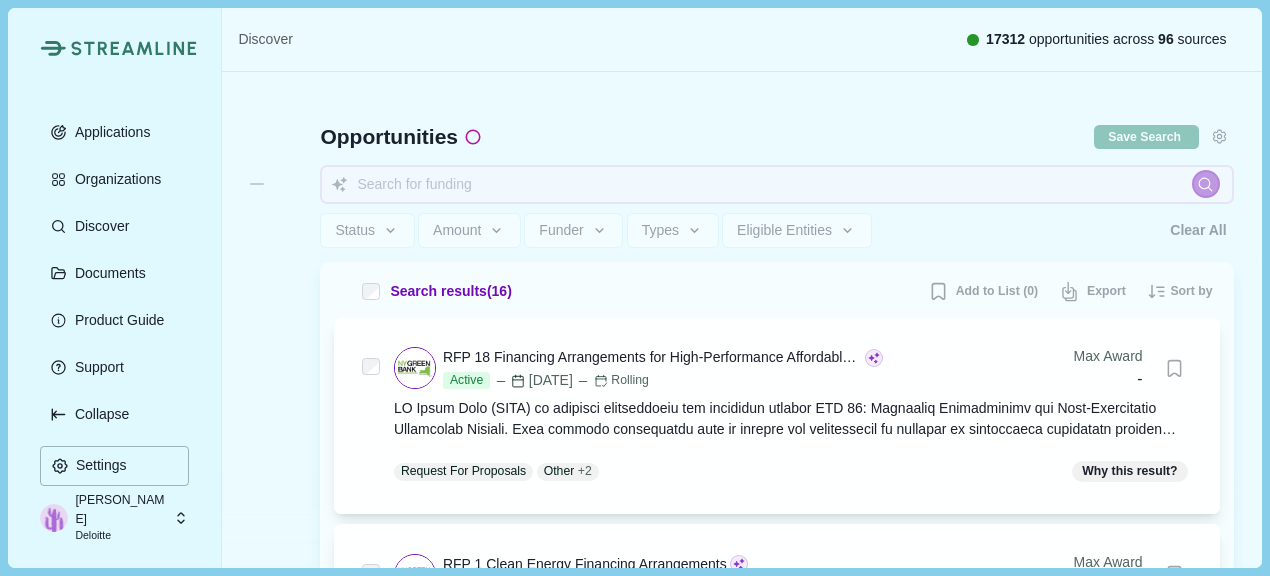 type 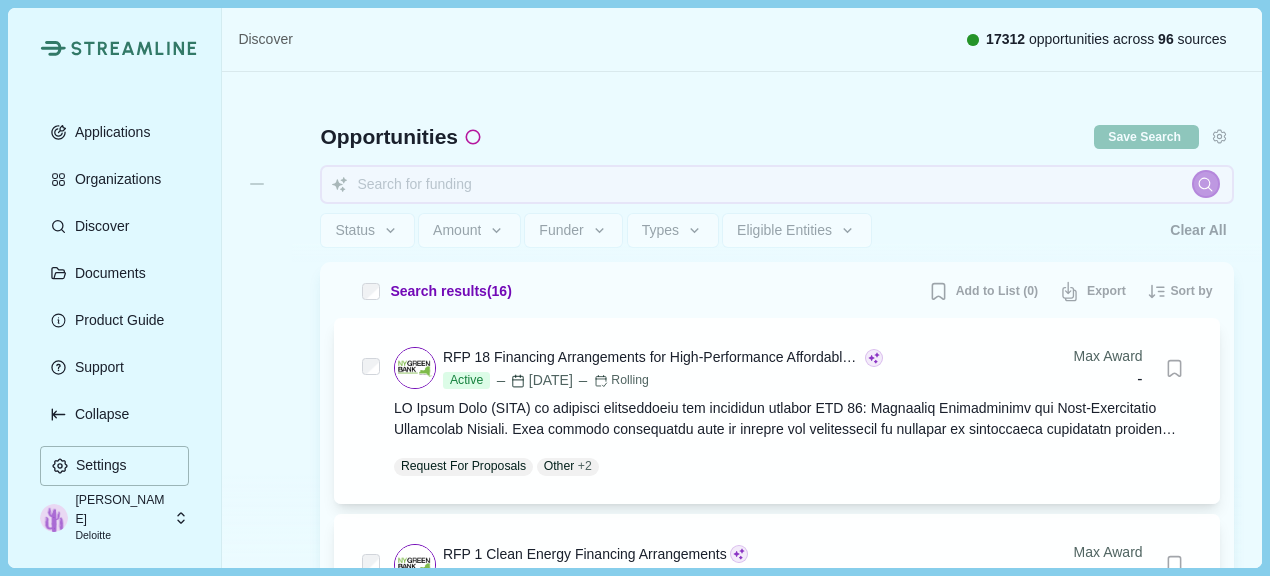 type 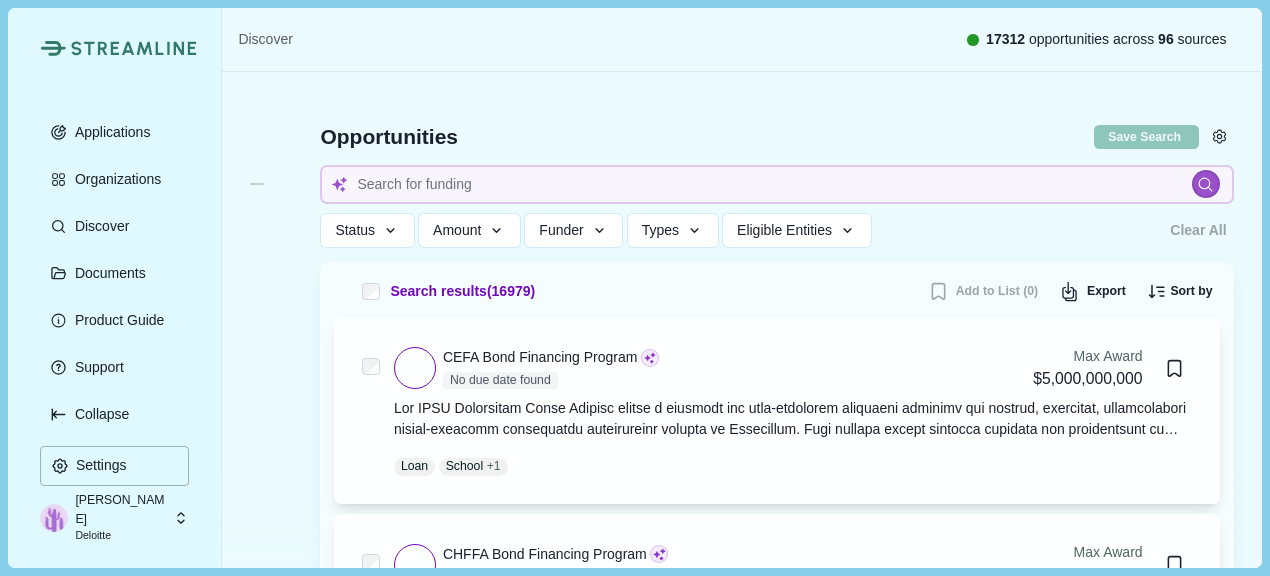 type 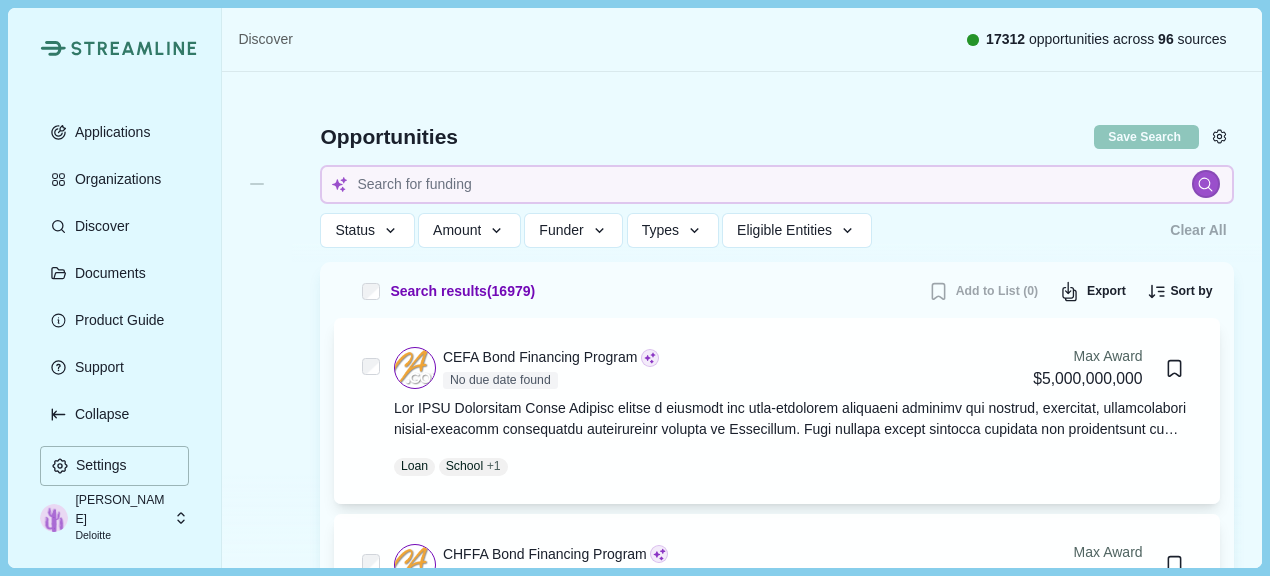 type 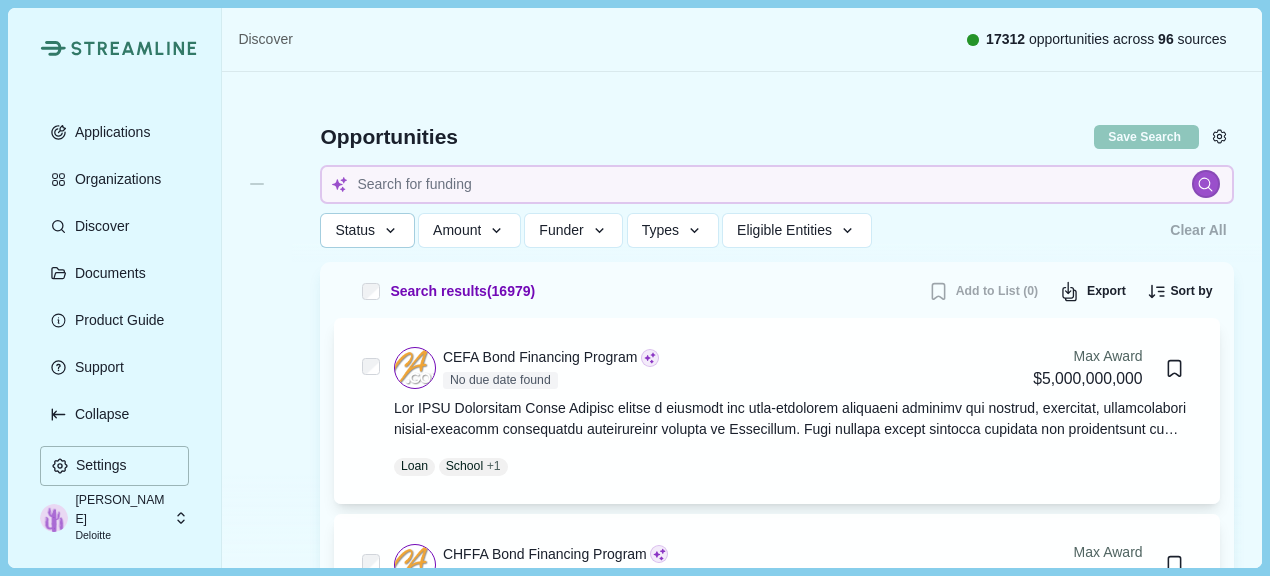click on "Status" at bounding box center (355, 230) 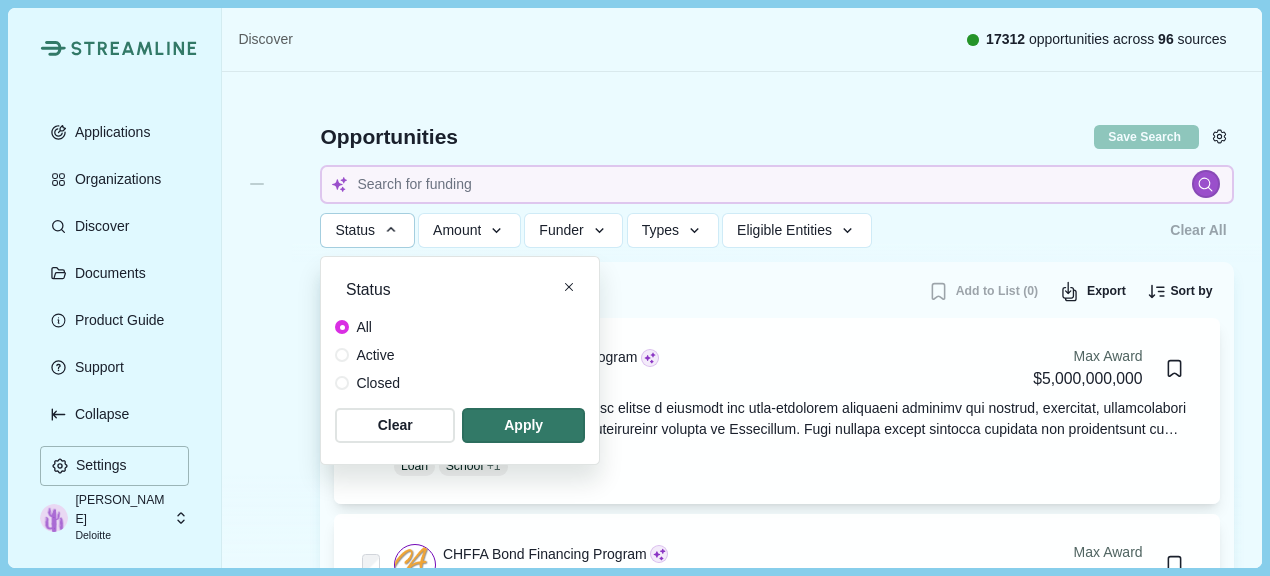 click on "Active" at bounding box center (375, 355) 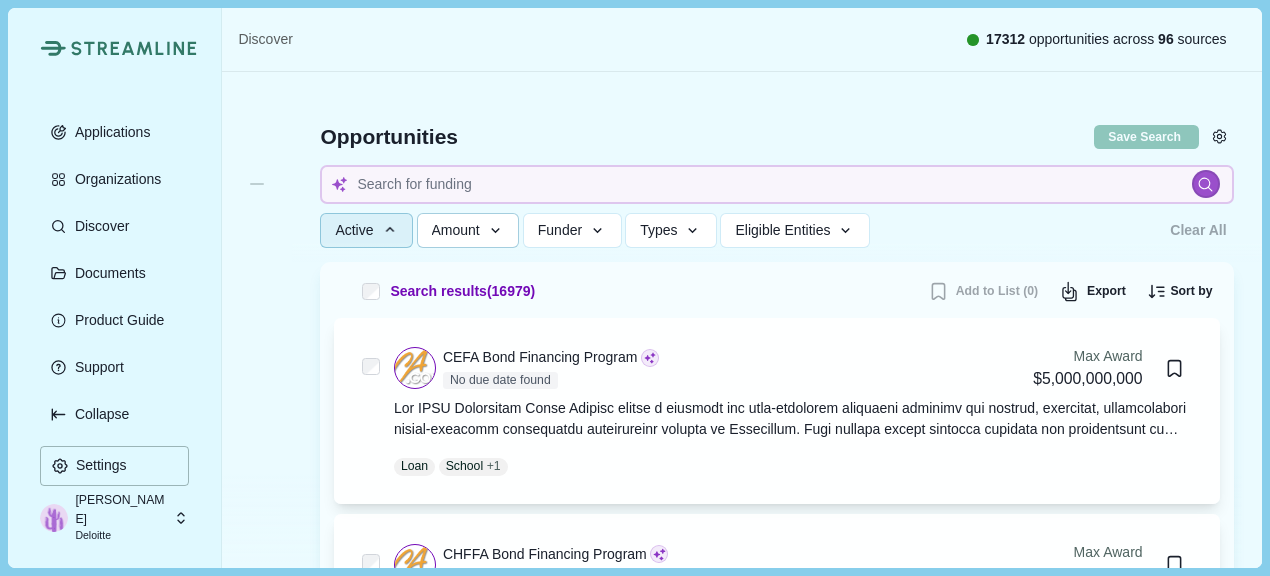 click on "Amount" at bounding box center (468, 230) 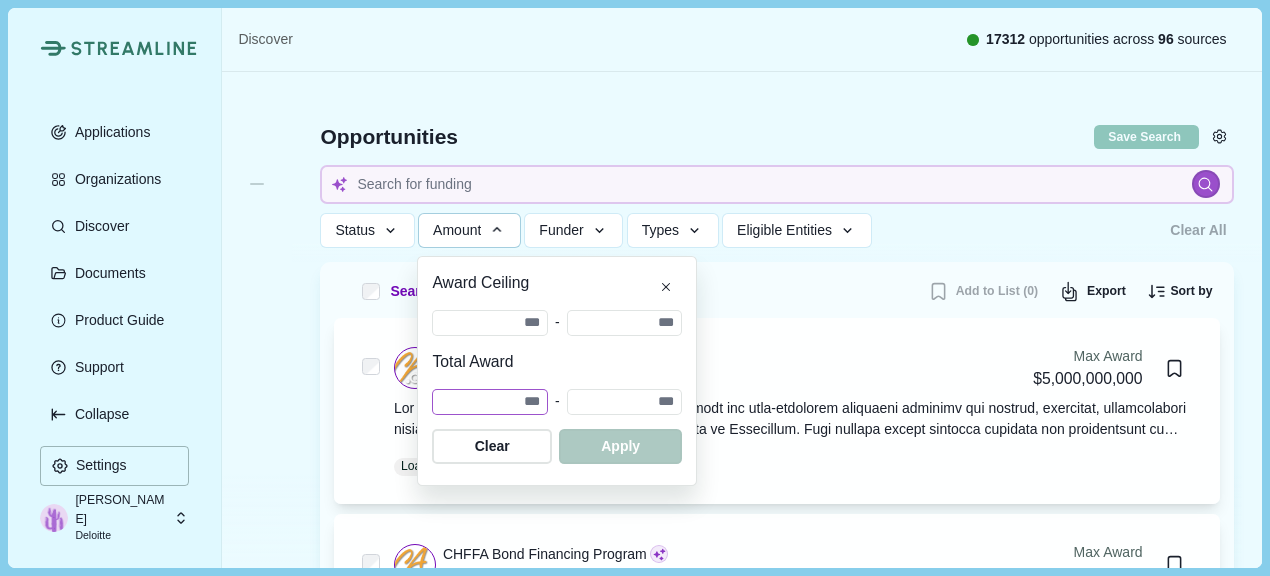 click at bounding box center [490, 402] 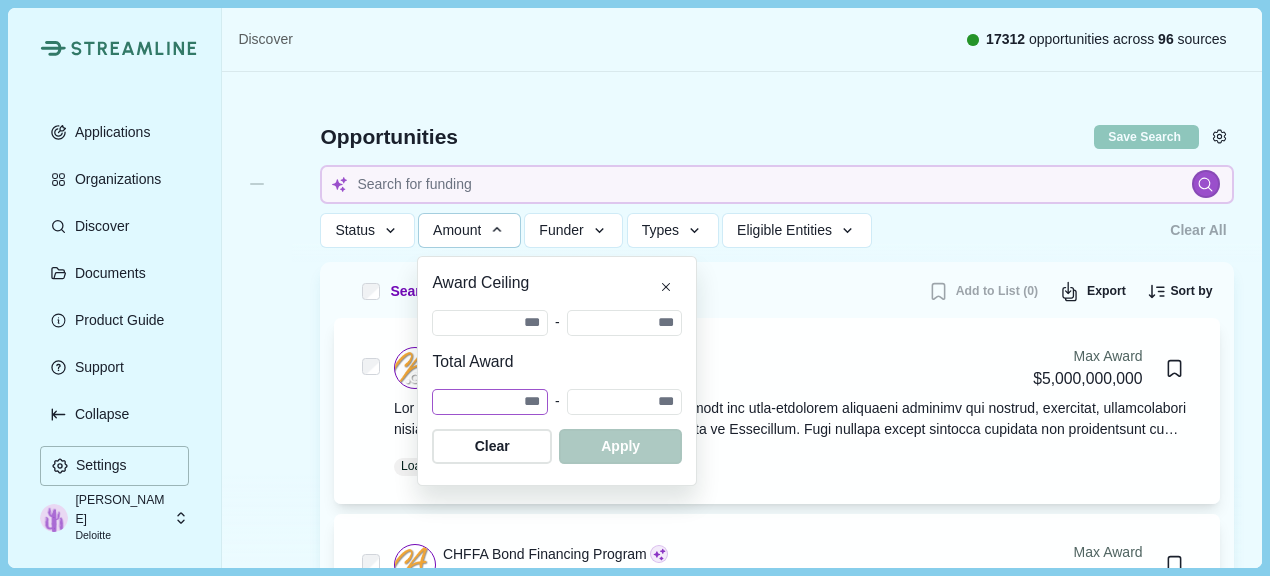 type on "*" 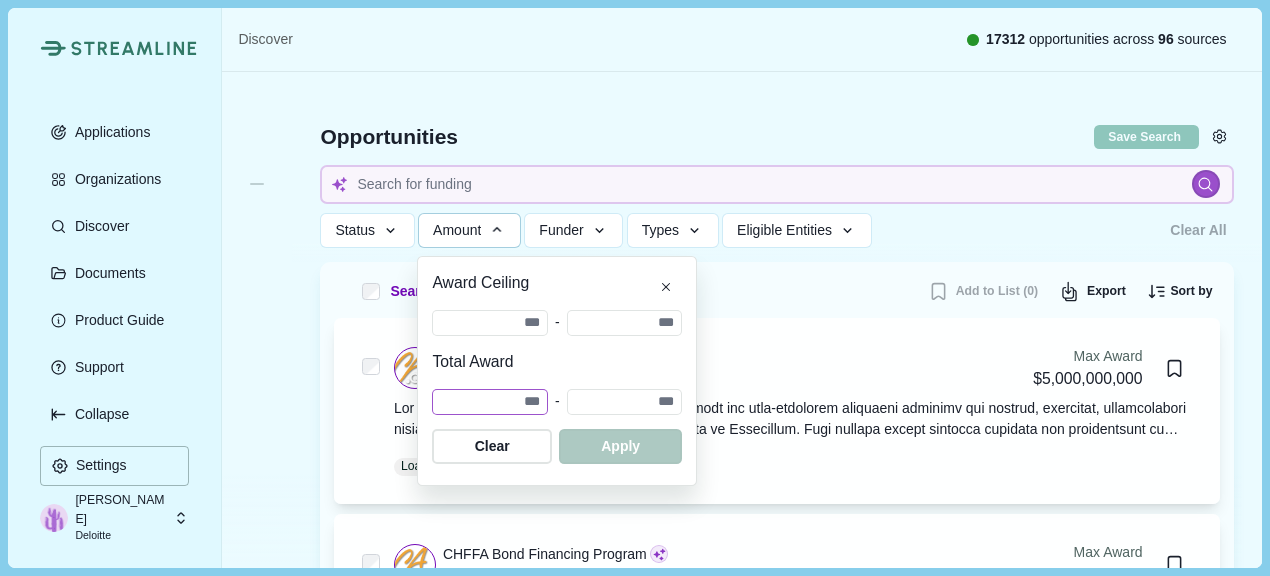 type 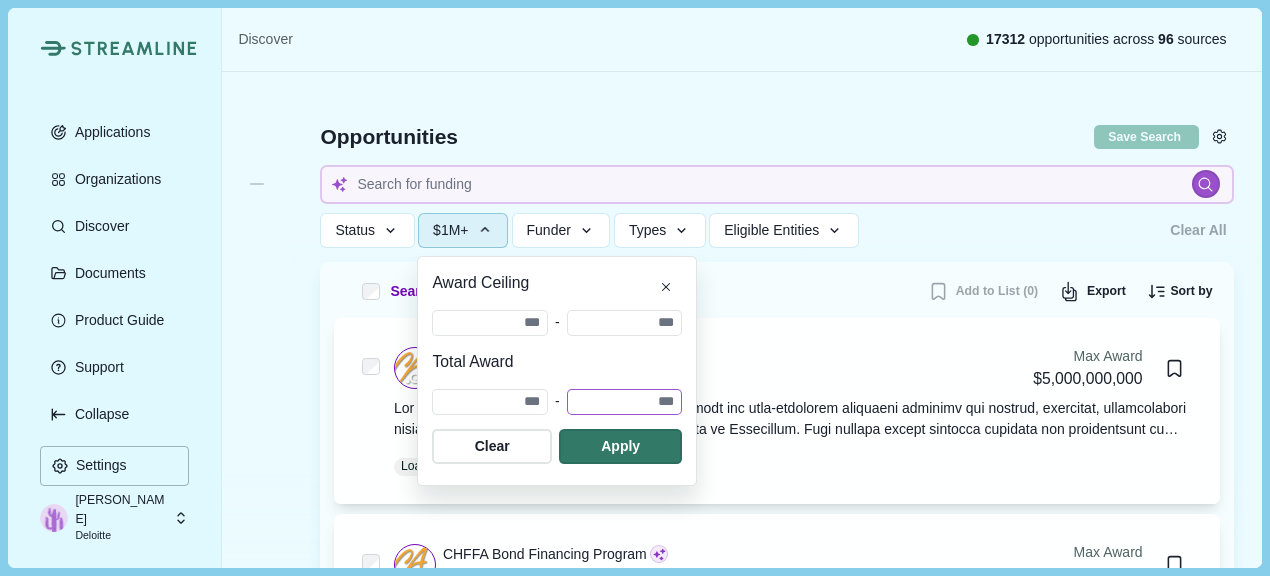 click at bounding box center (625, 402) 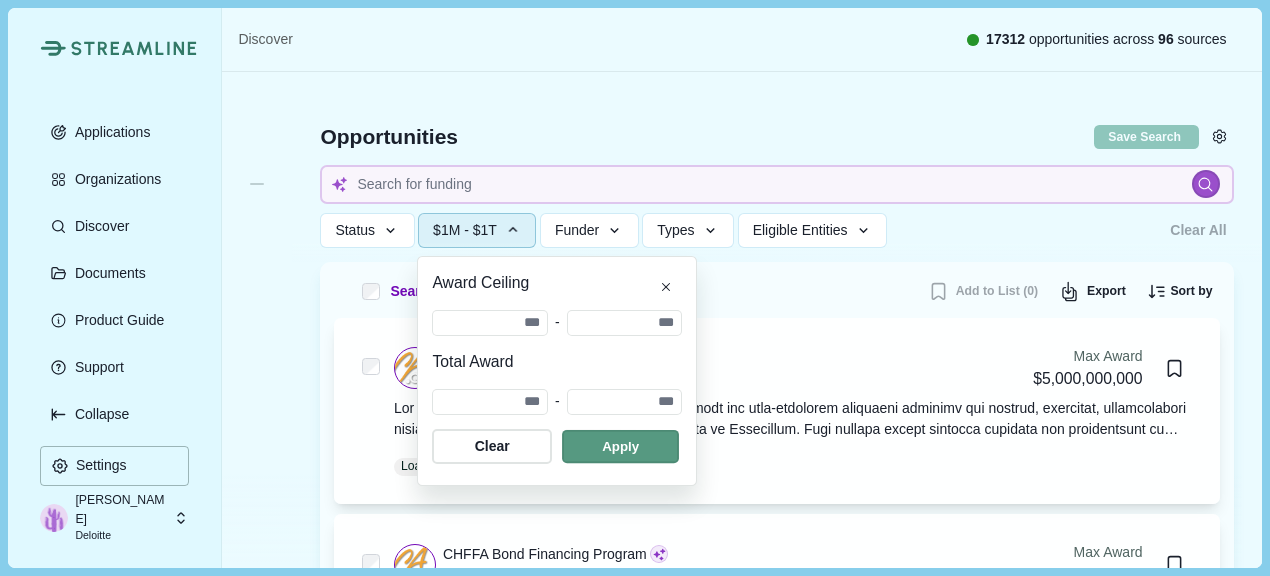 click at bounding box center [620, 446] 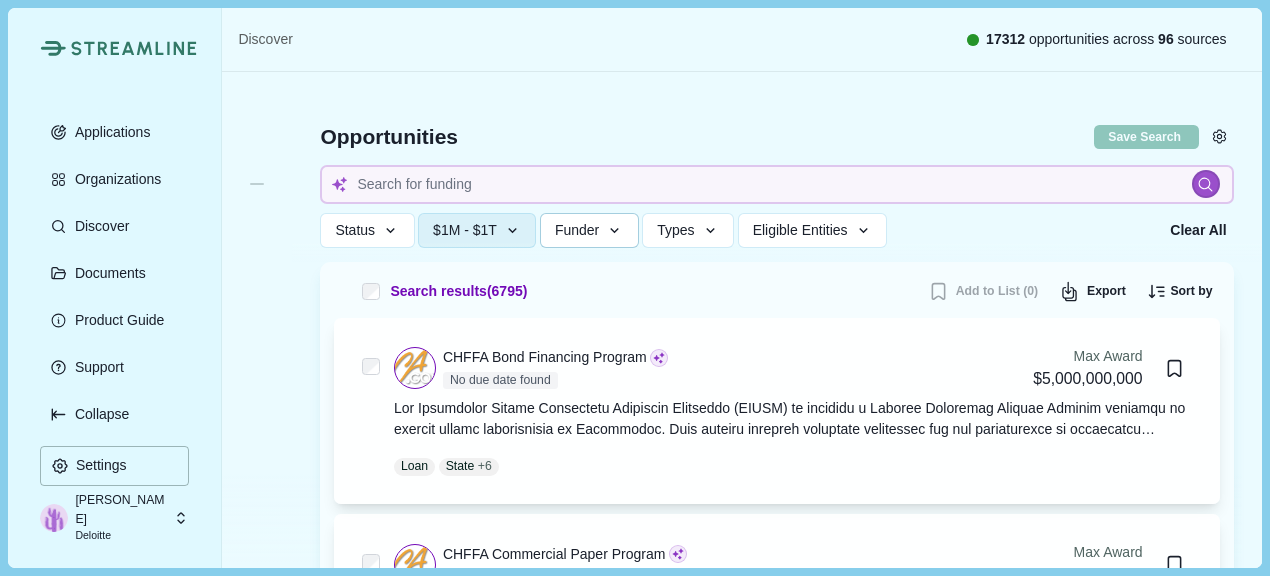 click 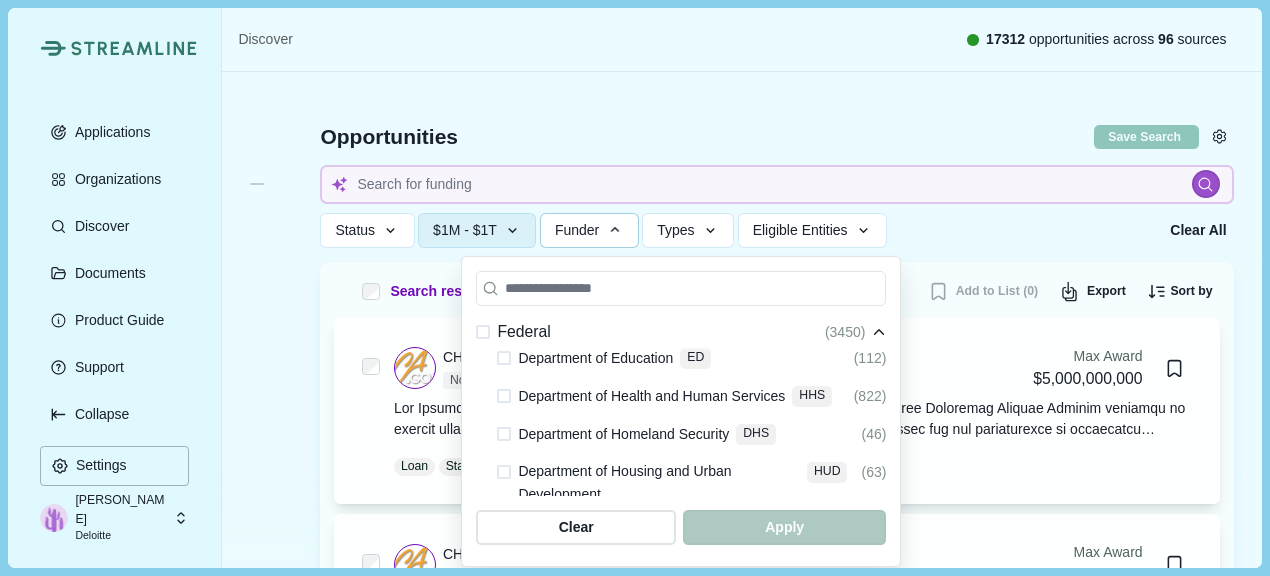 scroll, scrollTop: 600, scrollLeft: 0, axis: vertical 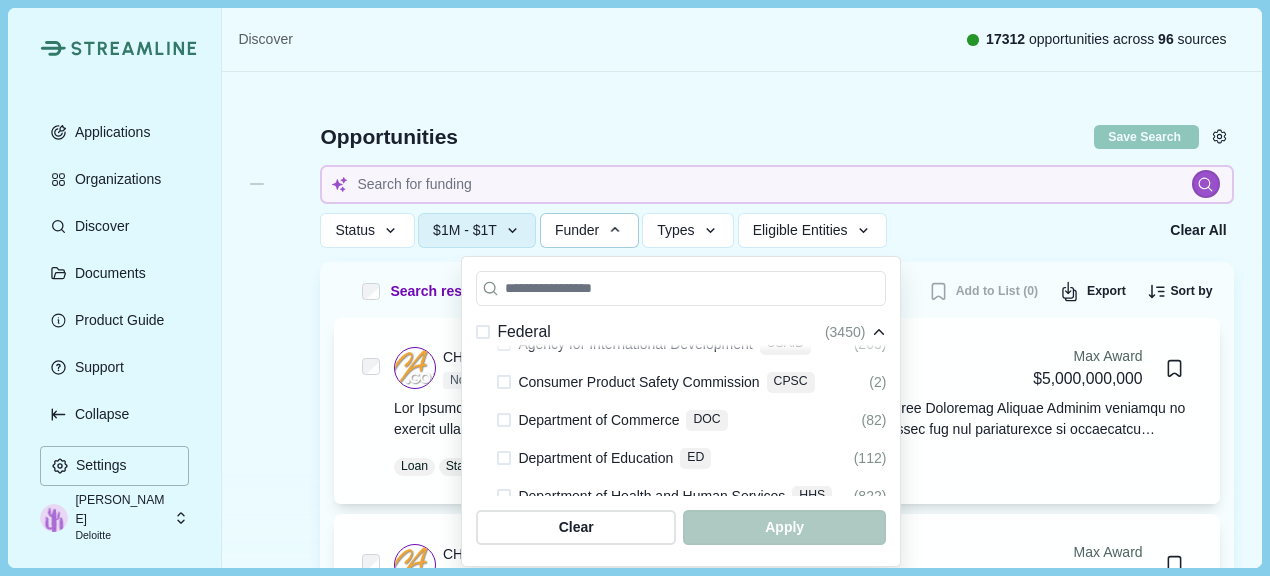 click at bounding box center (504, 496) 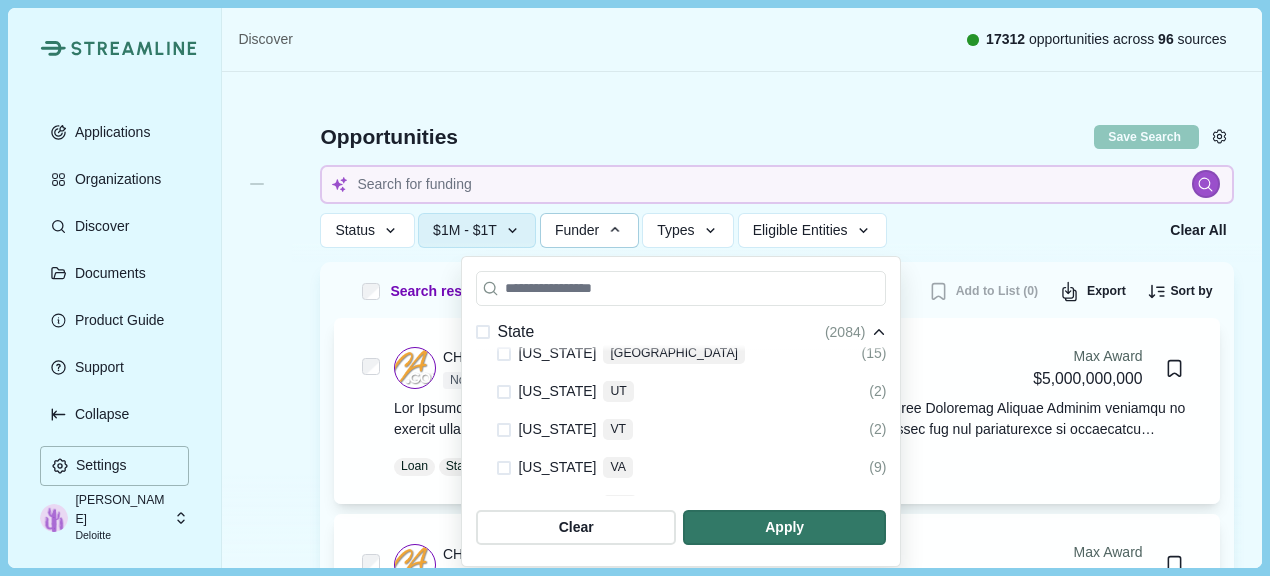 scroll, scrollTop: 3534, scrollLeft: 0, axis: vertical 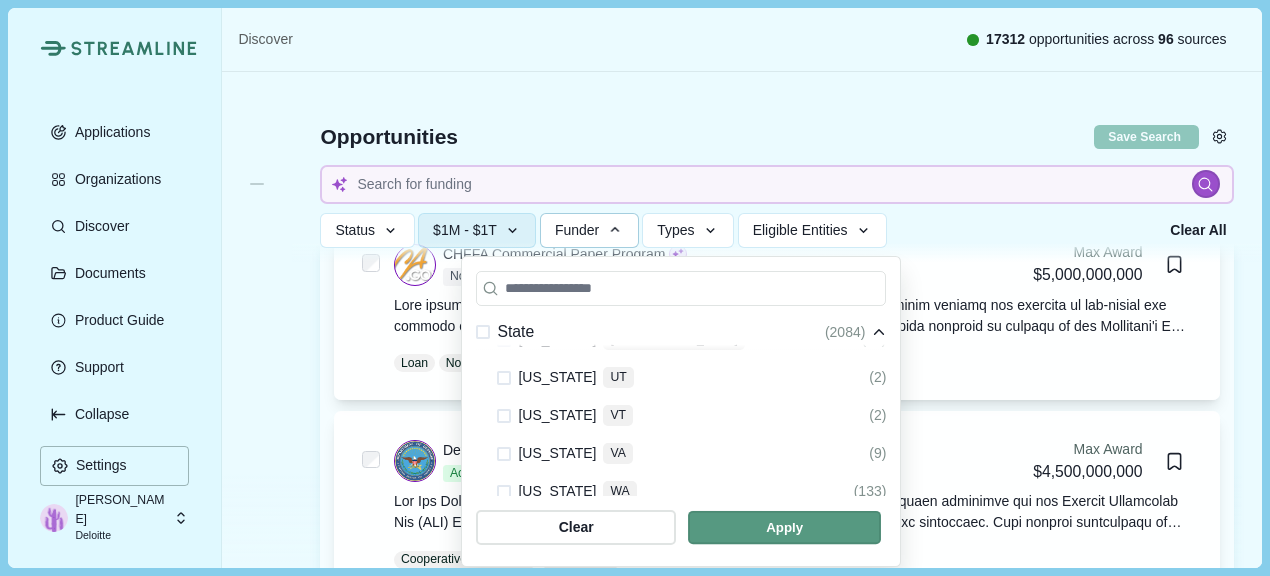 click at bounding box center (784, 527) 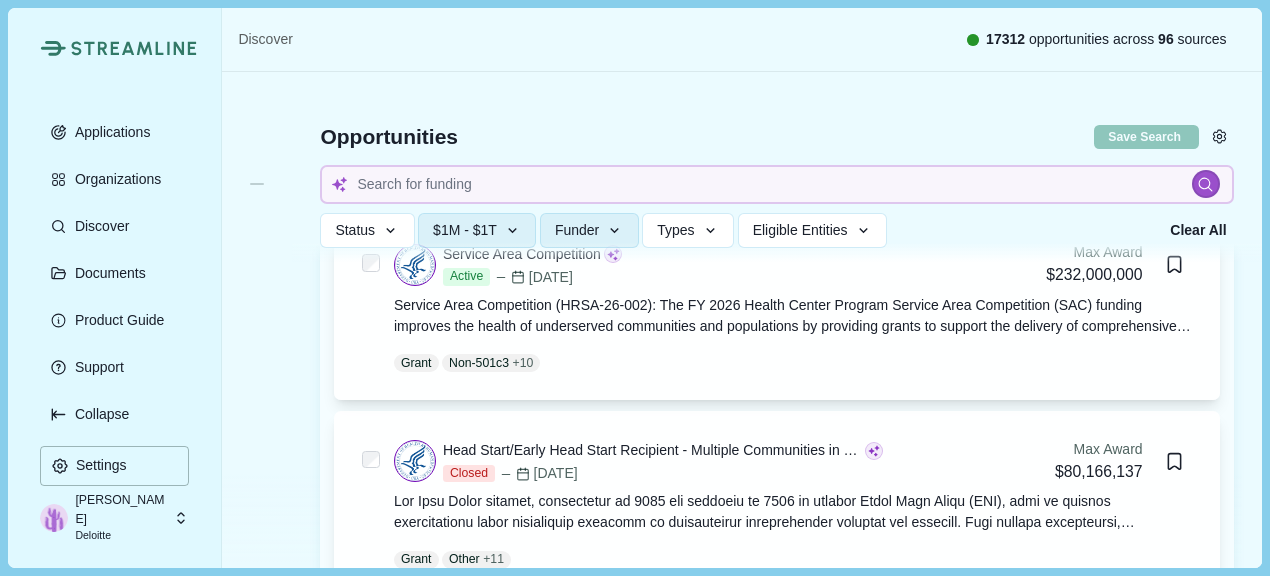 scroll, scrollTop: 0, scrollLeft: 0, axis: both 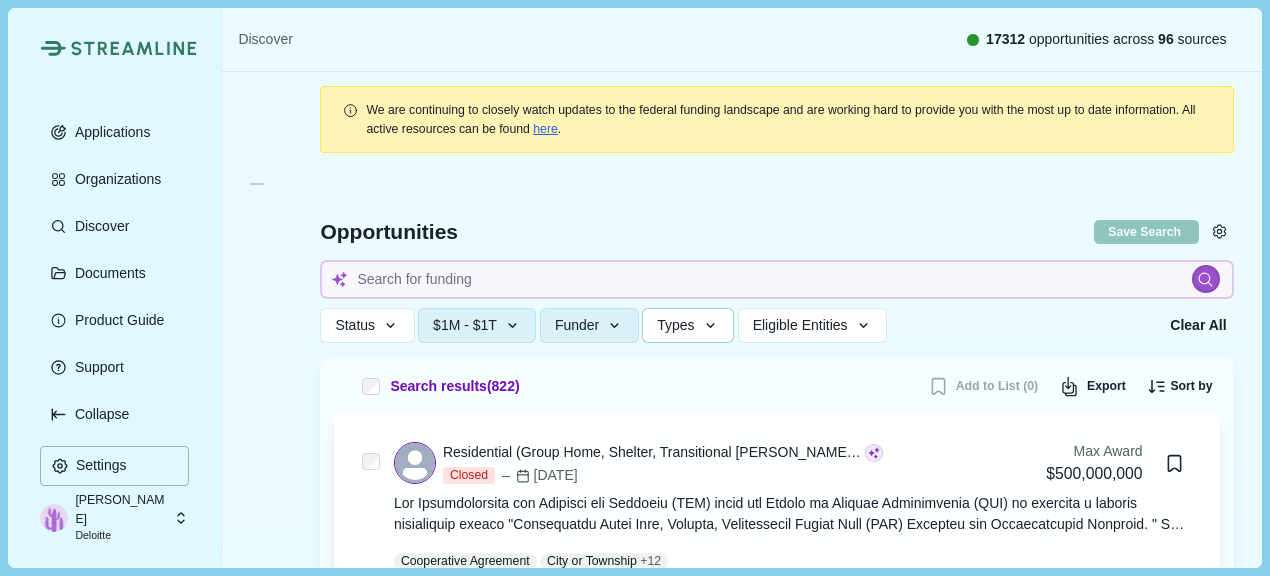click 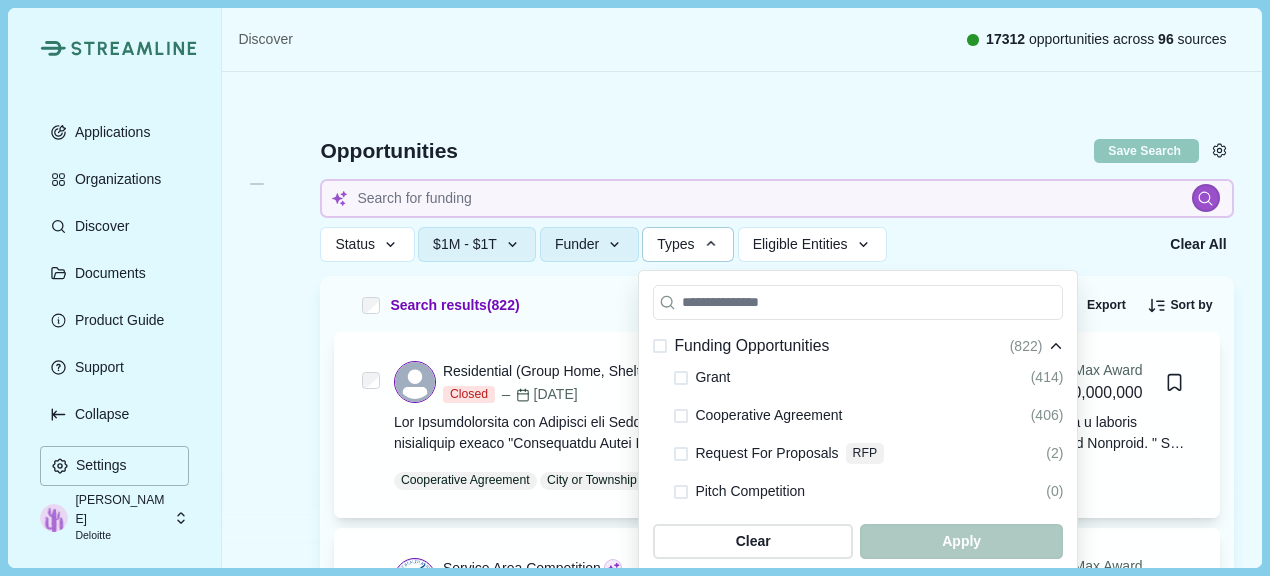 click on "Grant" at bounding box center [712, 378] 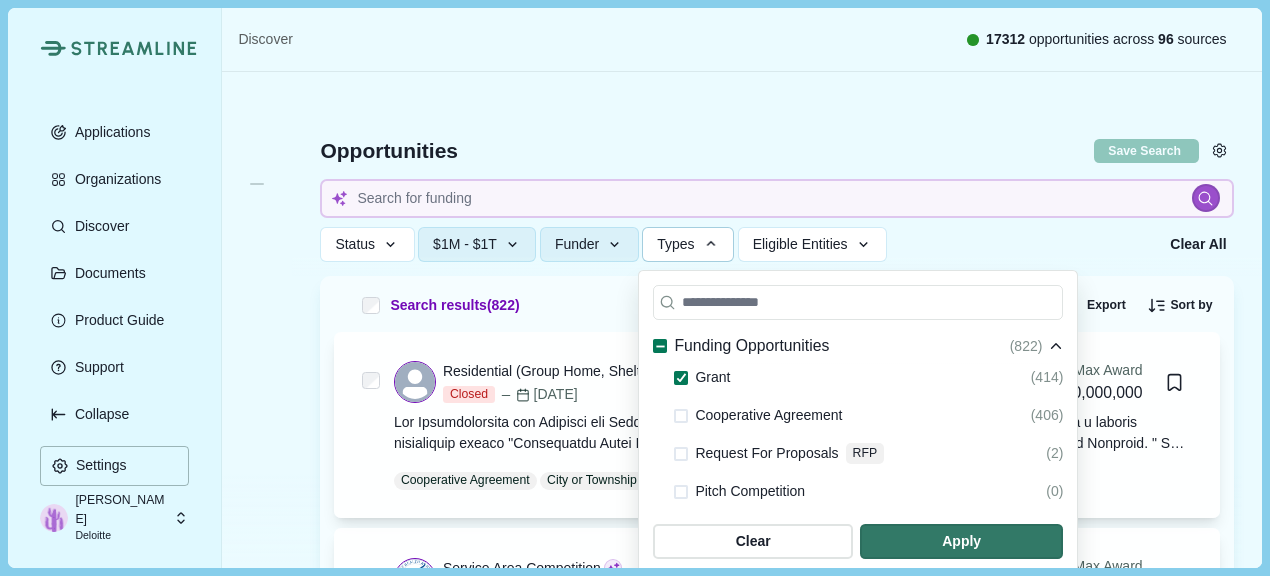 click at bounding box center [681, 416] 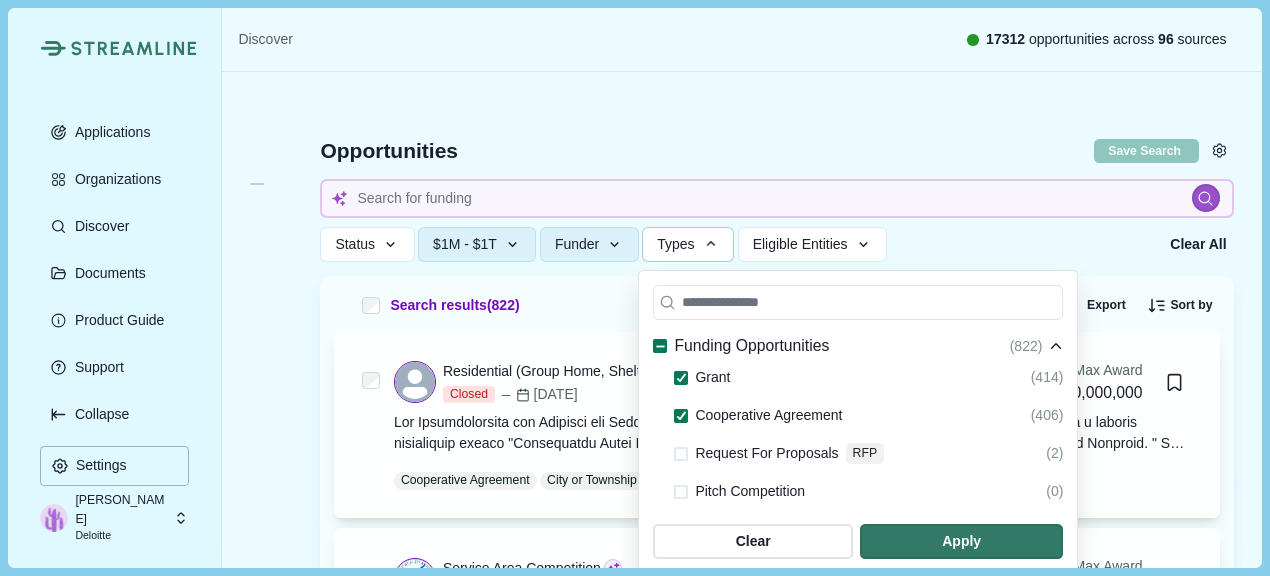 click at bounding box center [681, 454] 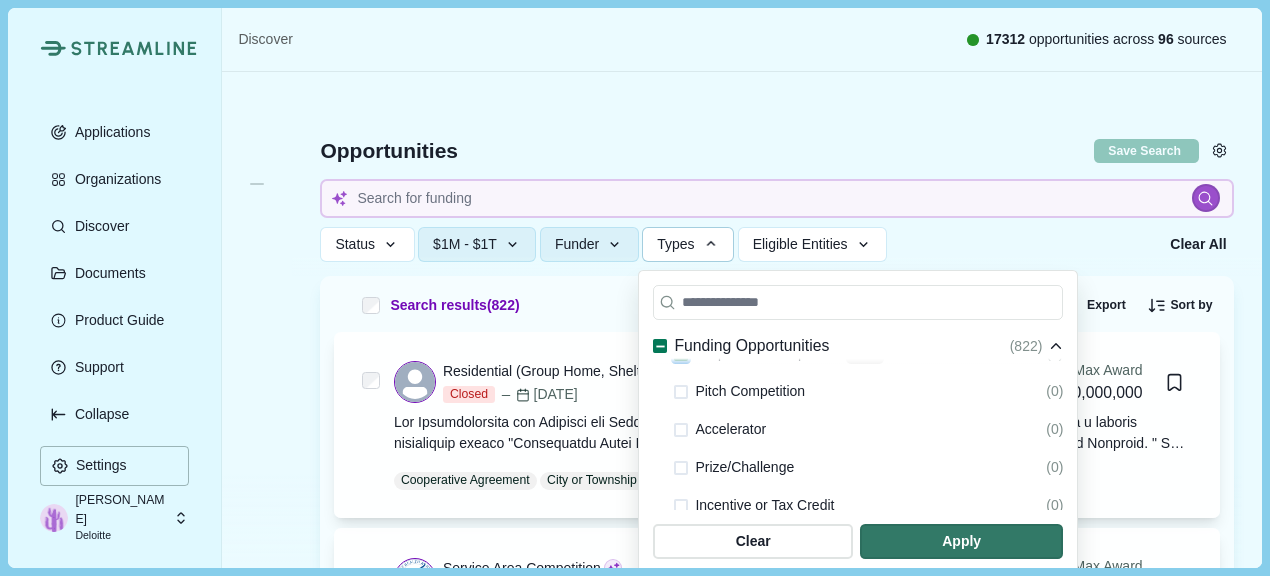 scroll, scrollTop: 200, scrollLeft: 0, axis: vertical 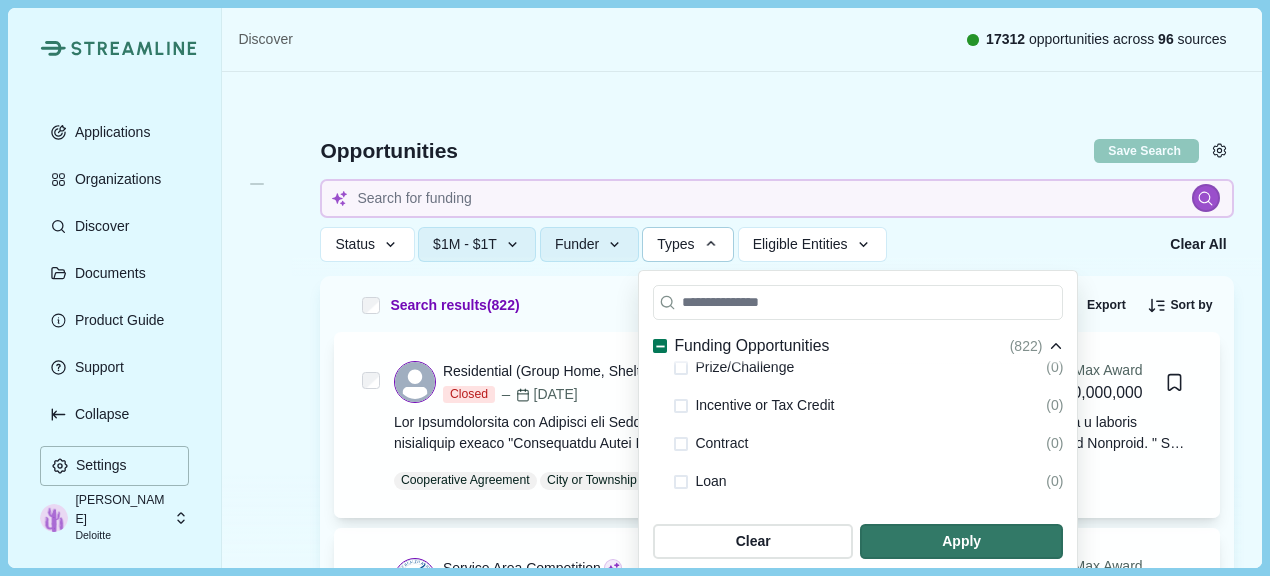 click at bounding box center (681, 444) 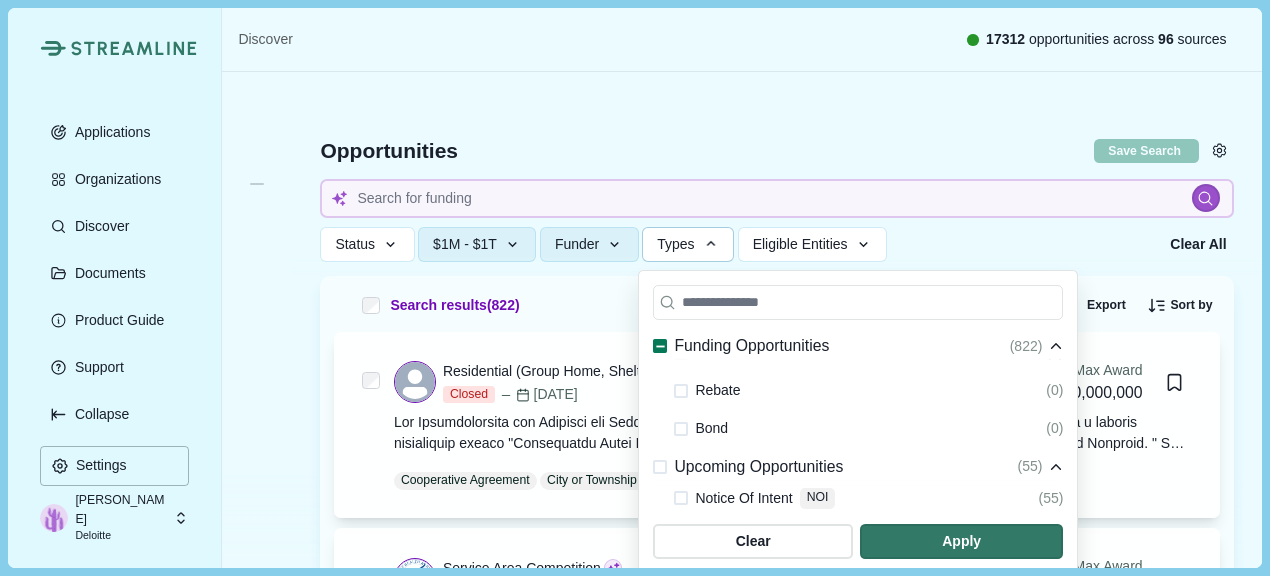 scroll, scrollTop: 400, scrollLeft: 0, axis: vertical 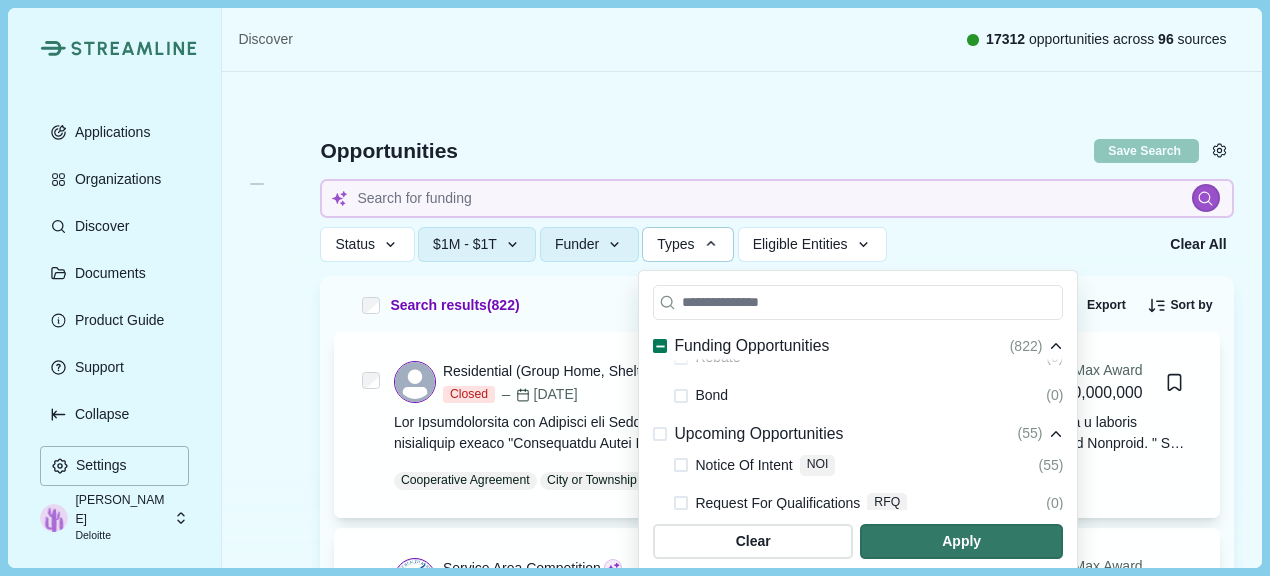 click at bounding box center (681, 465) 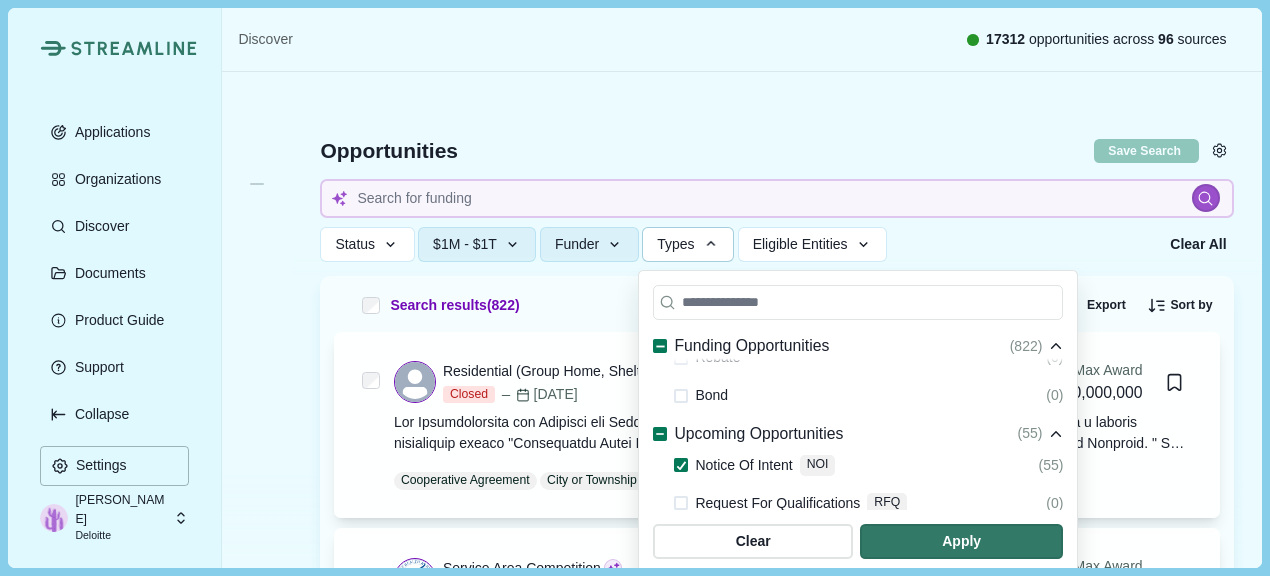 click at bounding box center (681, 503) 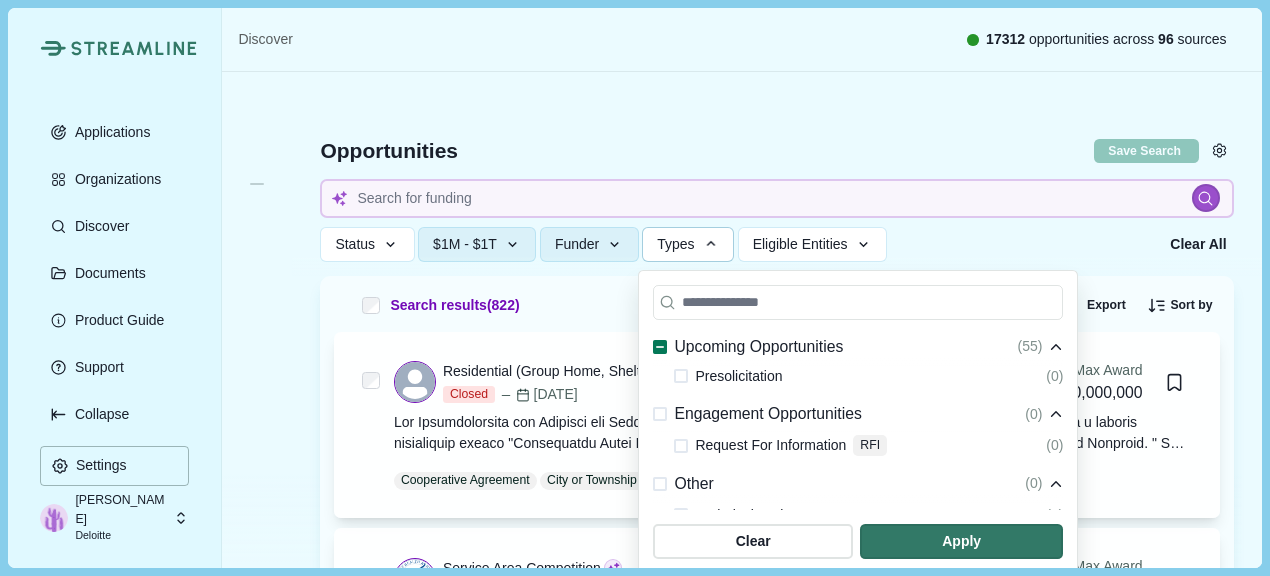 scroll, scrollTop: 600, scrollLeft: 0, axis: vertical 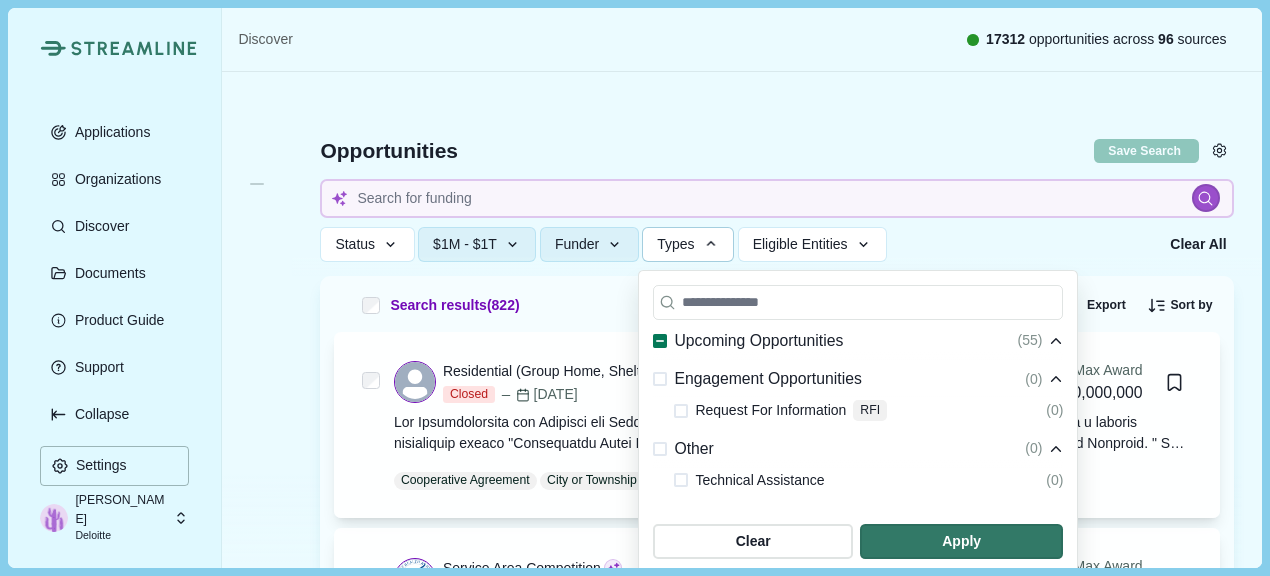 click at bounding box center [681, 411] 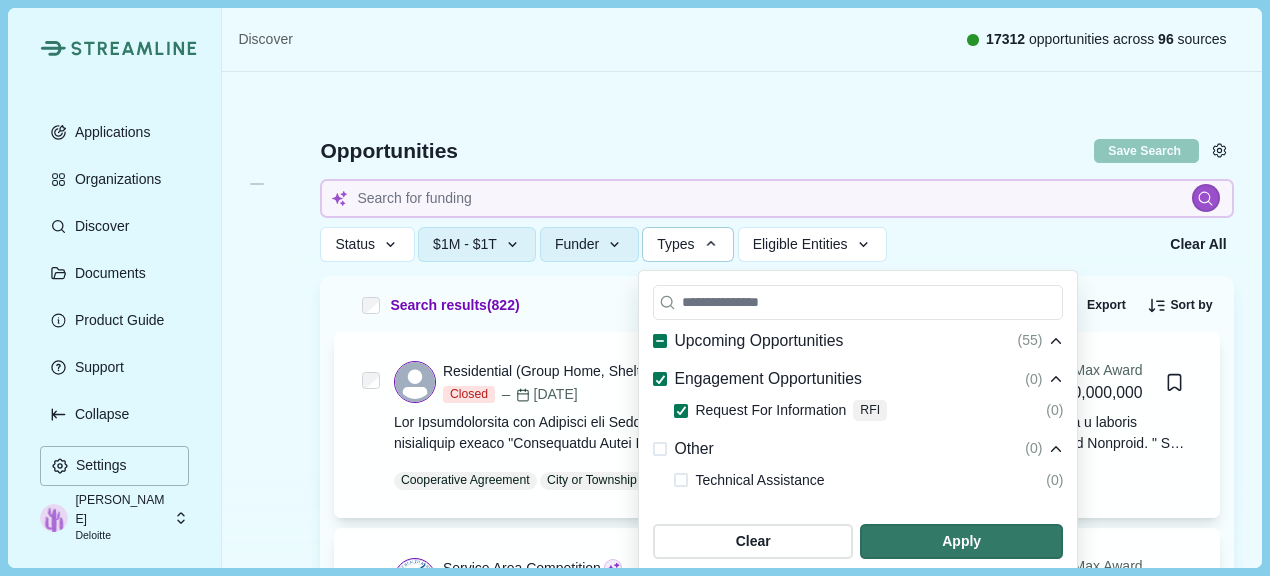 click at bounding box center [681, 480] 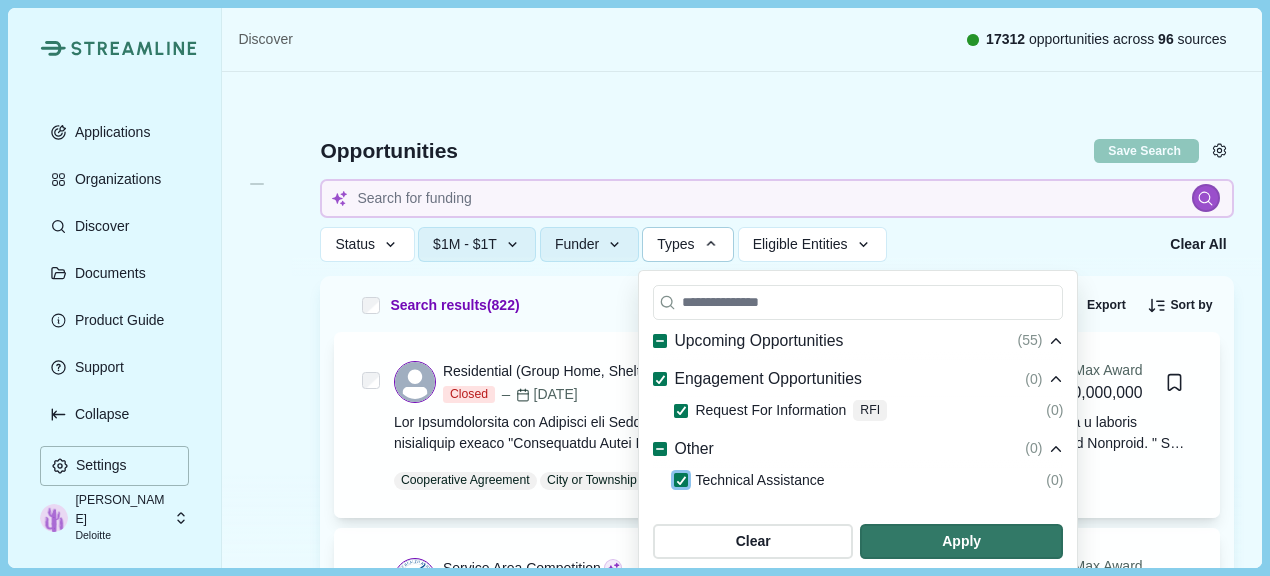 scroll, scrollTop: 665, scrollLeft: 0, axis: vertical 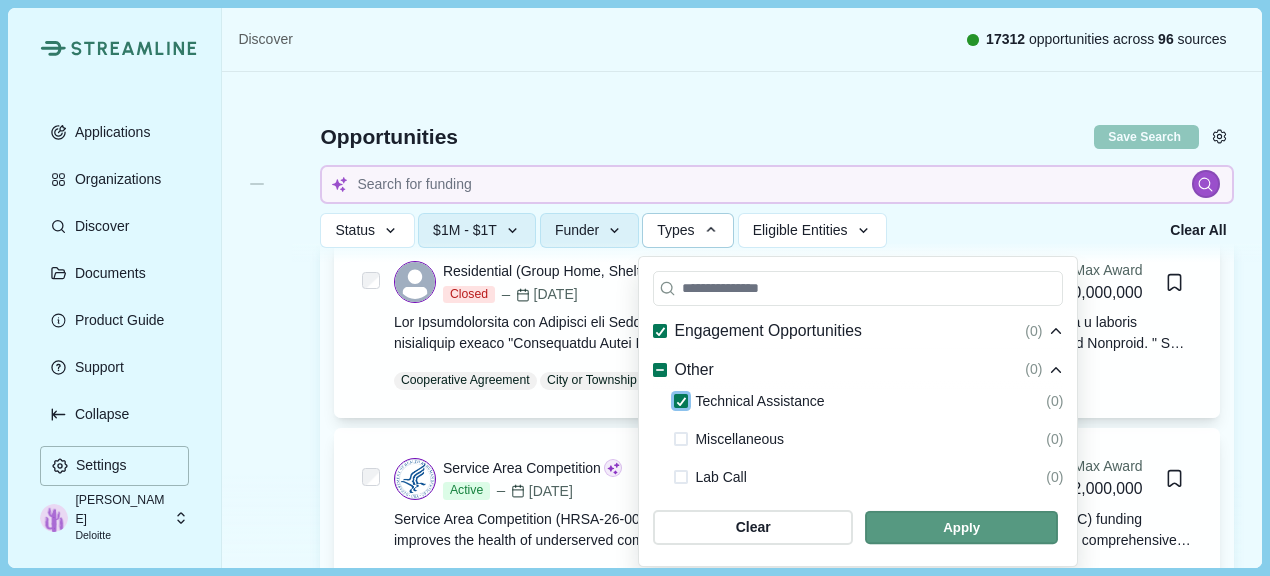 click at bounding box center [961, 527] 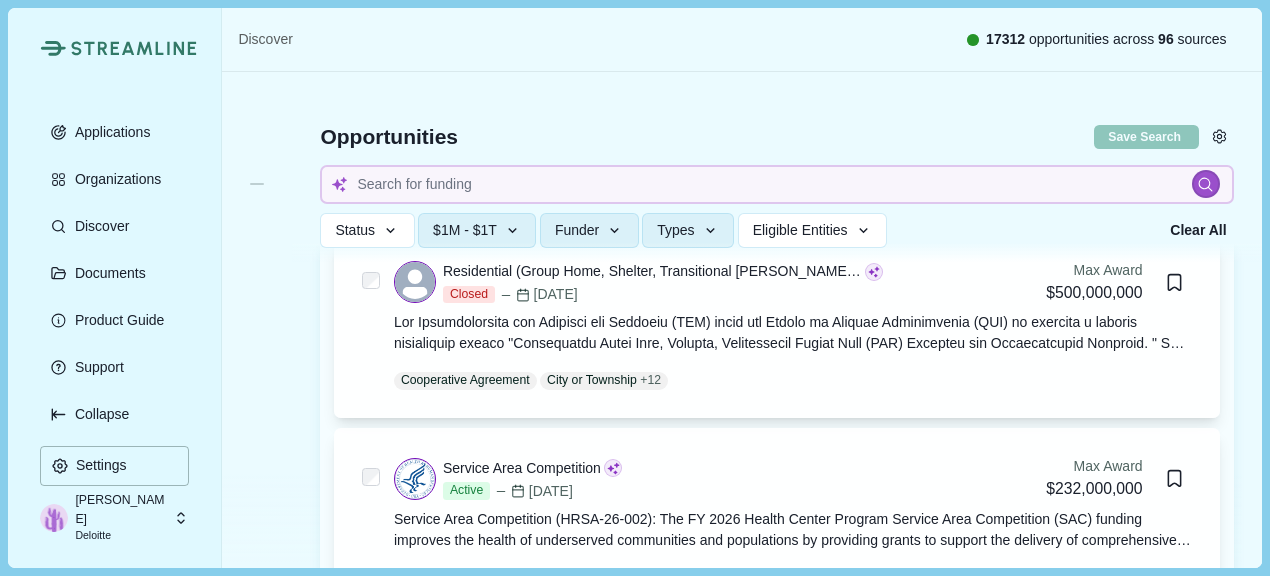 scroll, scrollTop: 0, scrollLeft: 0, axis: both 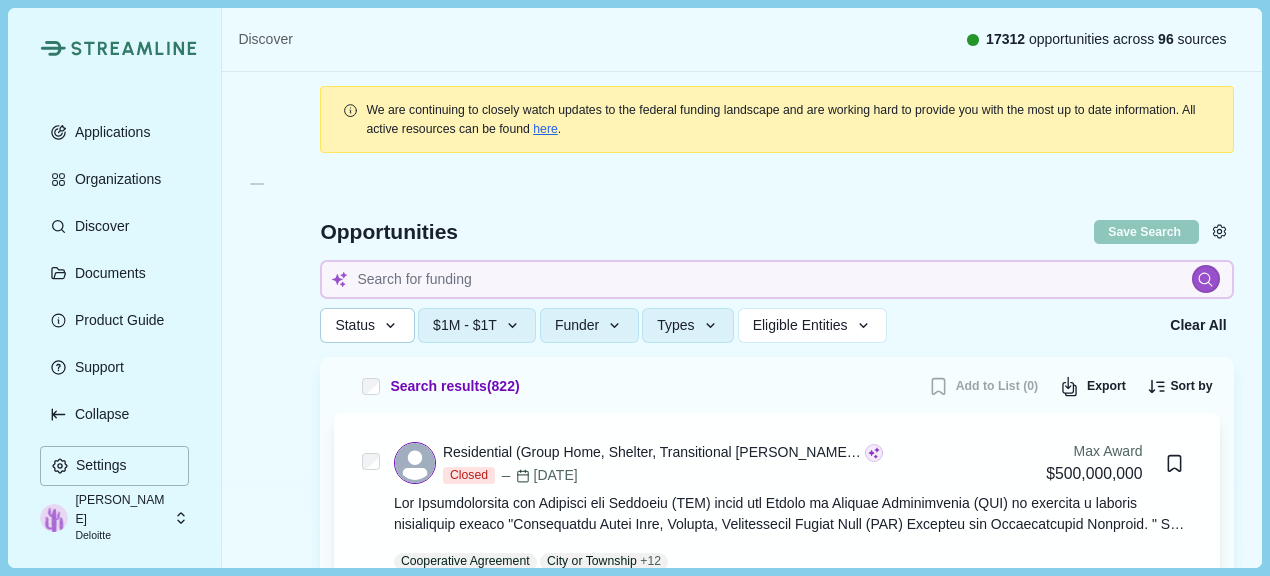 click 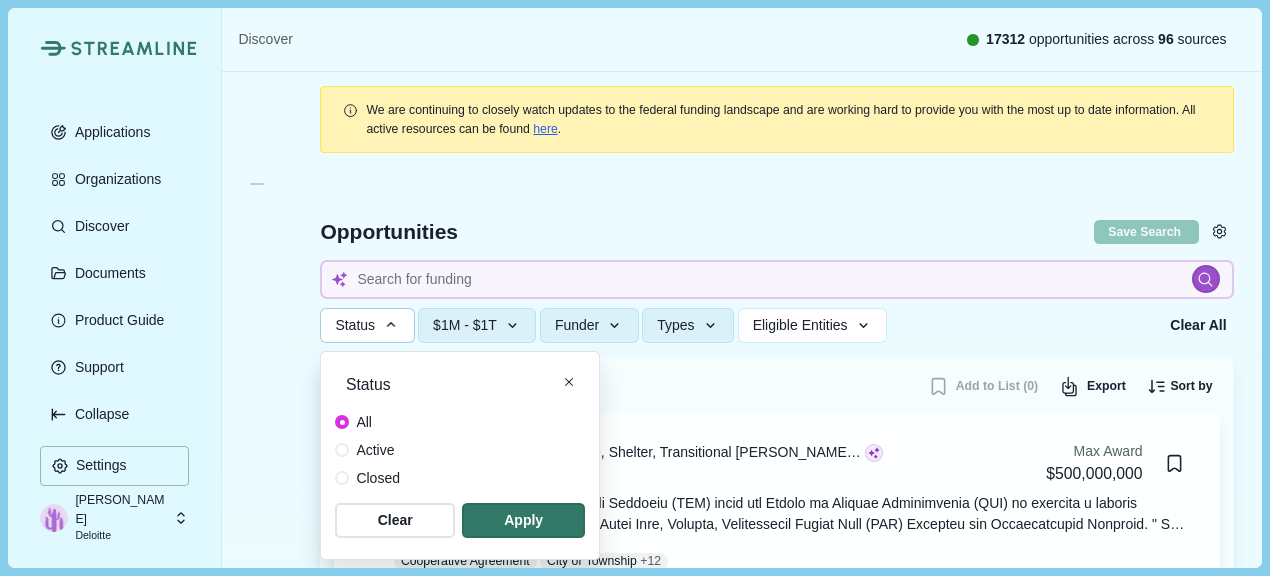 click on "Active" at bounding box center (375, 450) 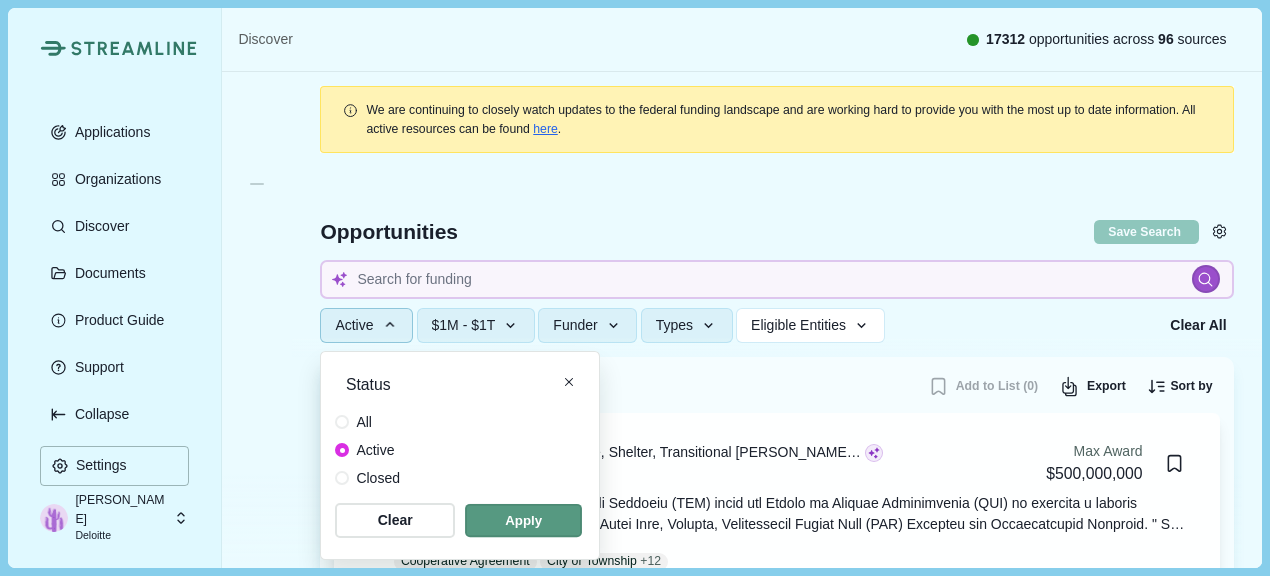 click at bounding box center [523, 520] 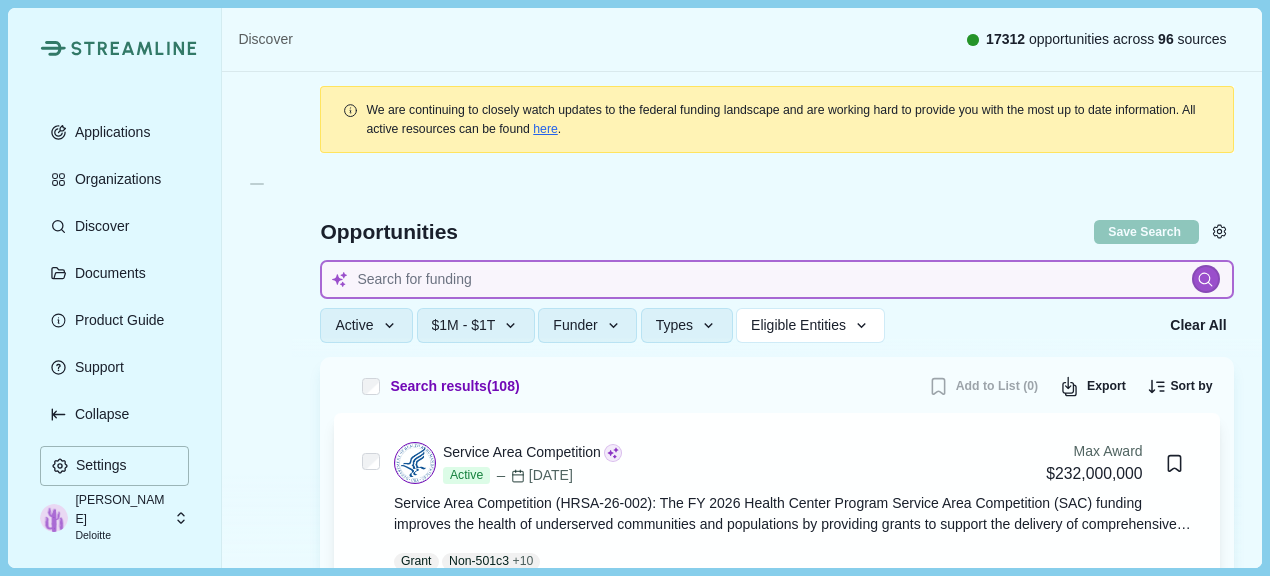 click at bounding box center [776, 279] 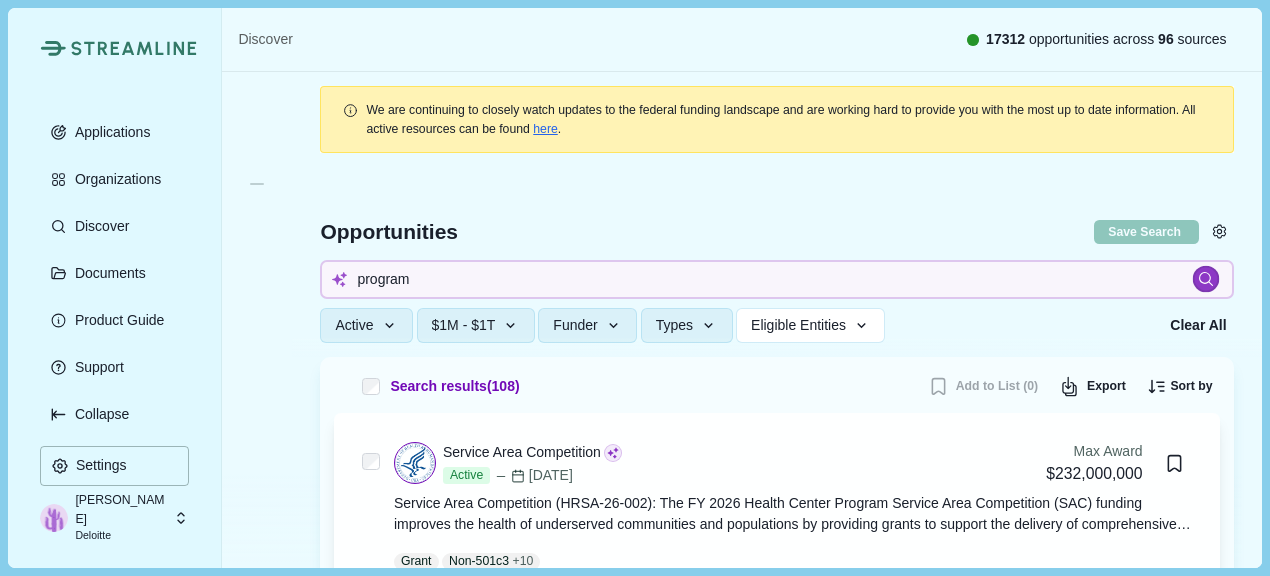 click 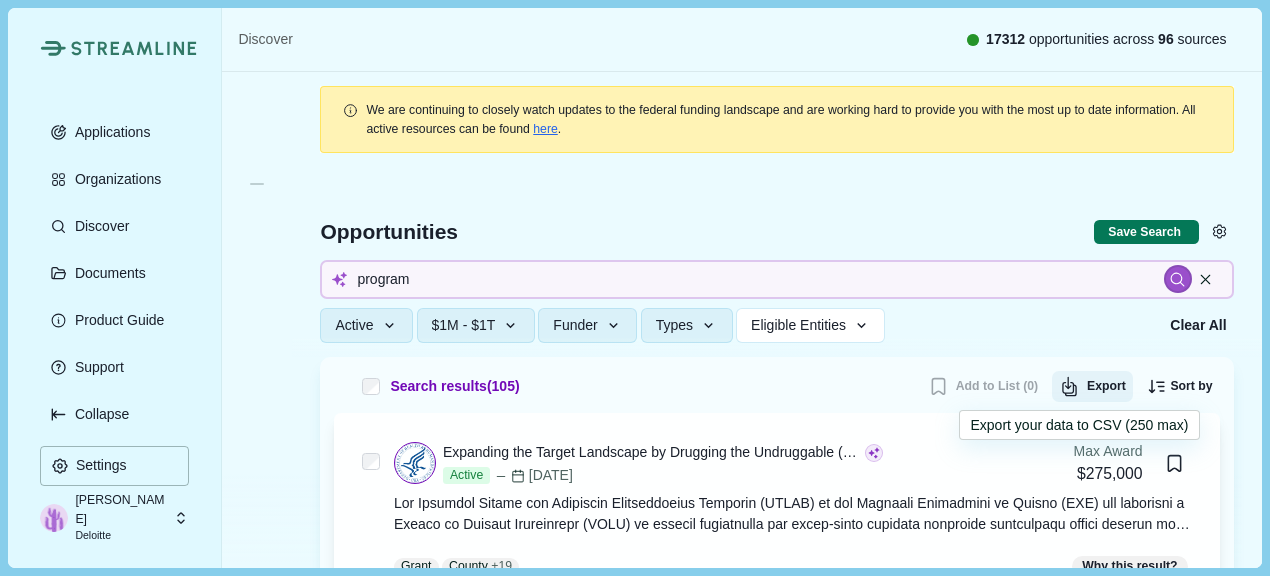 click on "Export" at bounding box center (1092, 387) 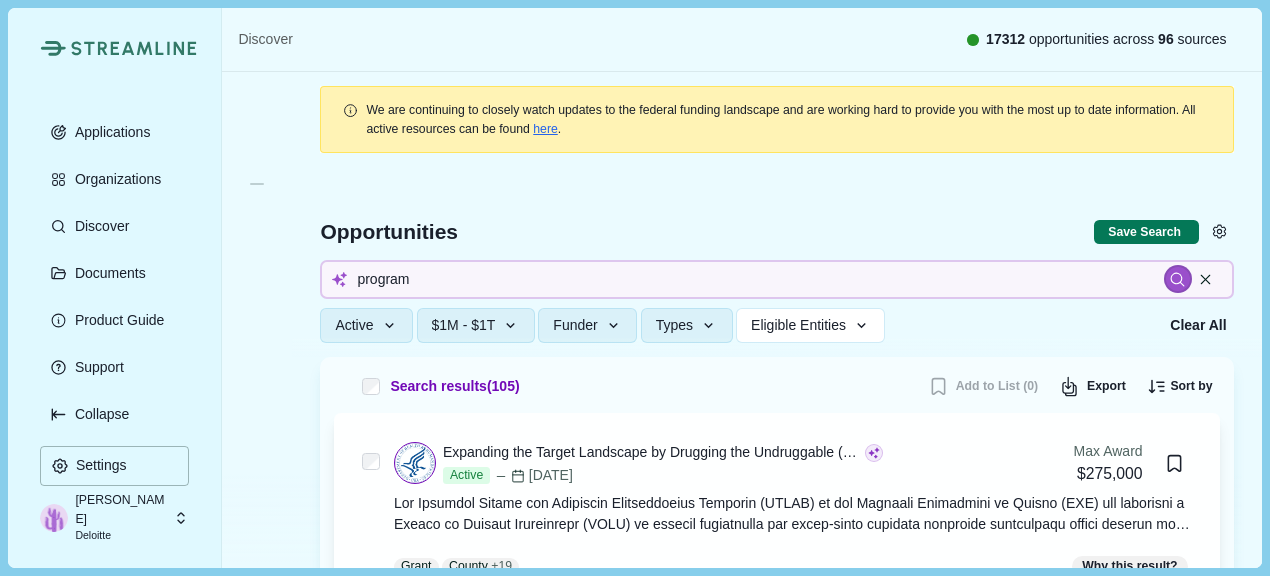 click on "Discover 17312   opportunities across   96   sources" at bounding box center (741, 40) 